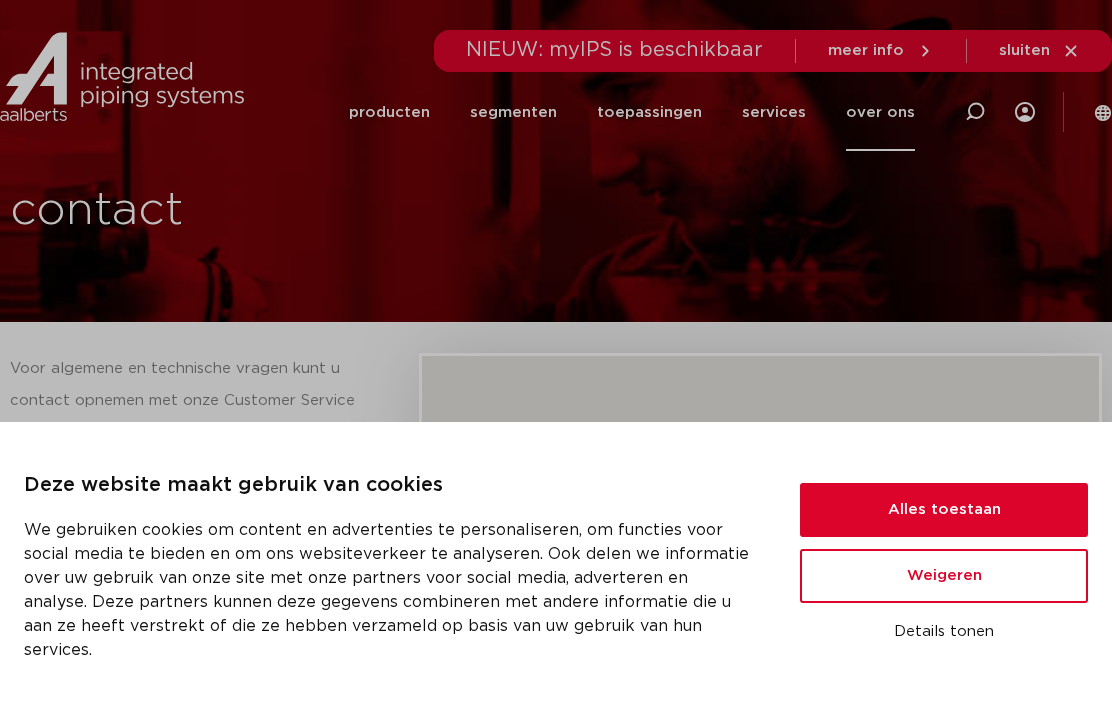 scroll, scrollTop: 0, scrollLeft: 0, axis: both 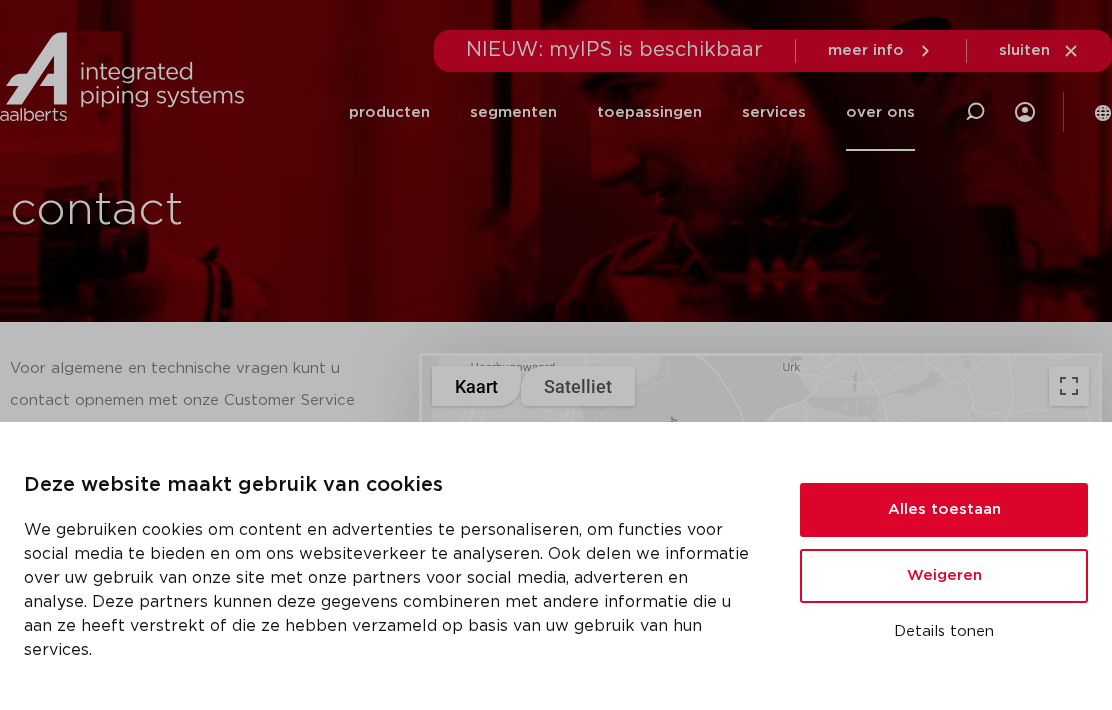 click on "Weigeren" at bounding box center [944, 576] 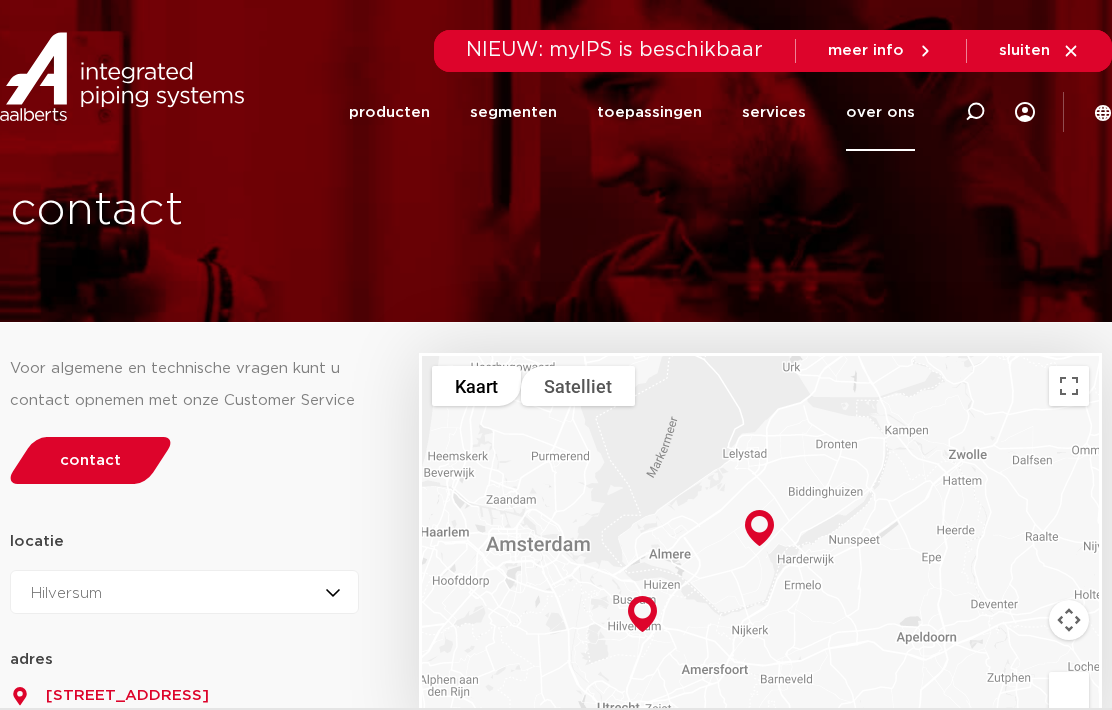 click on "producten" 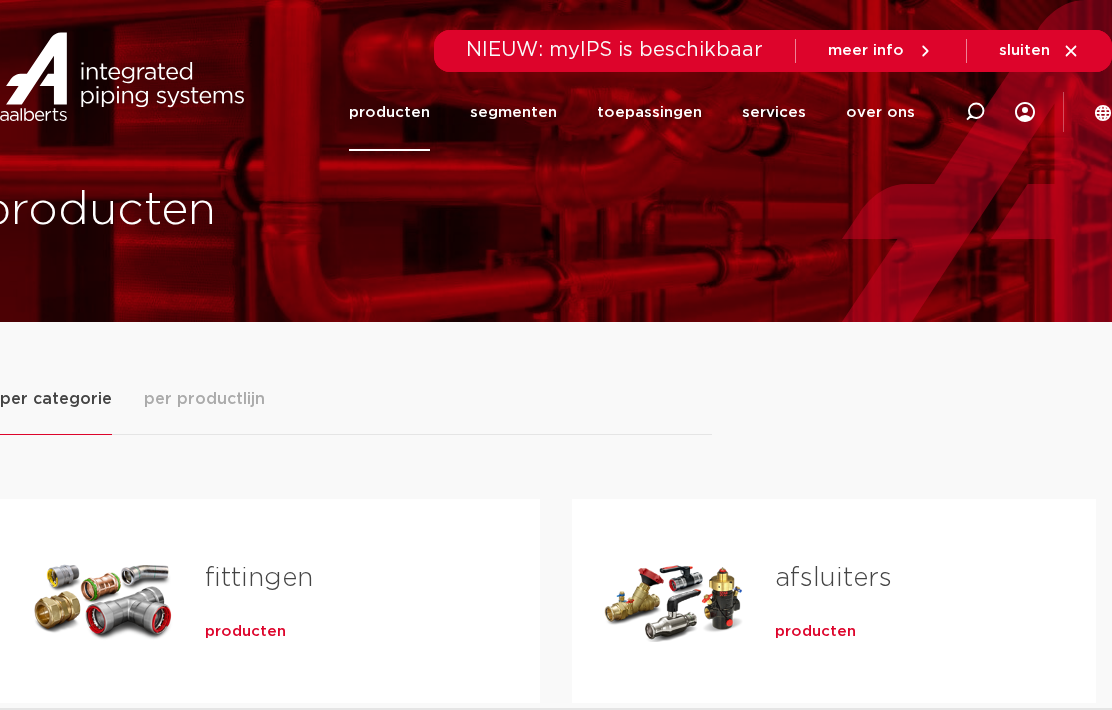 scroll, scrollTop: 0, scrollLeft: 0, axis: both 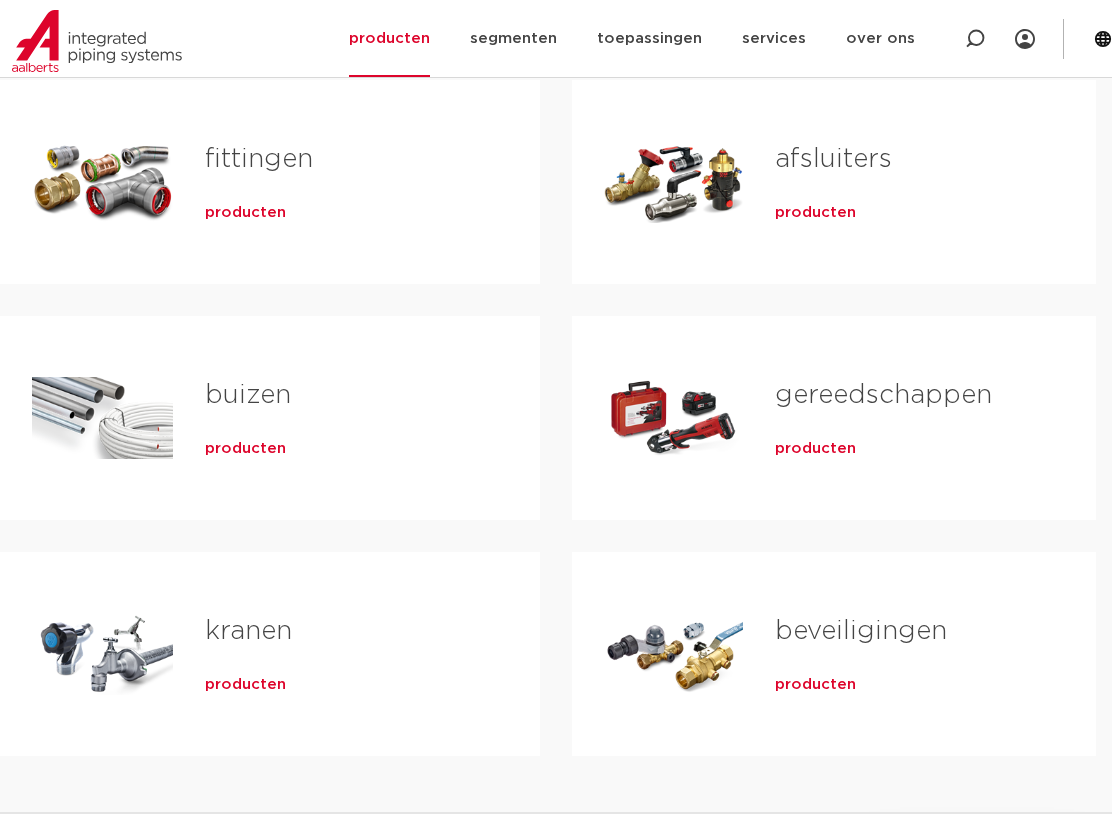 click at bounding box center [102, 654] 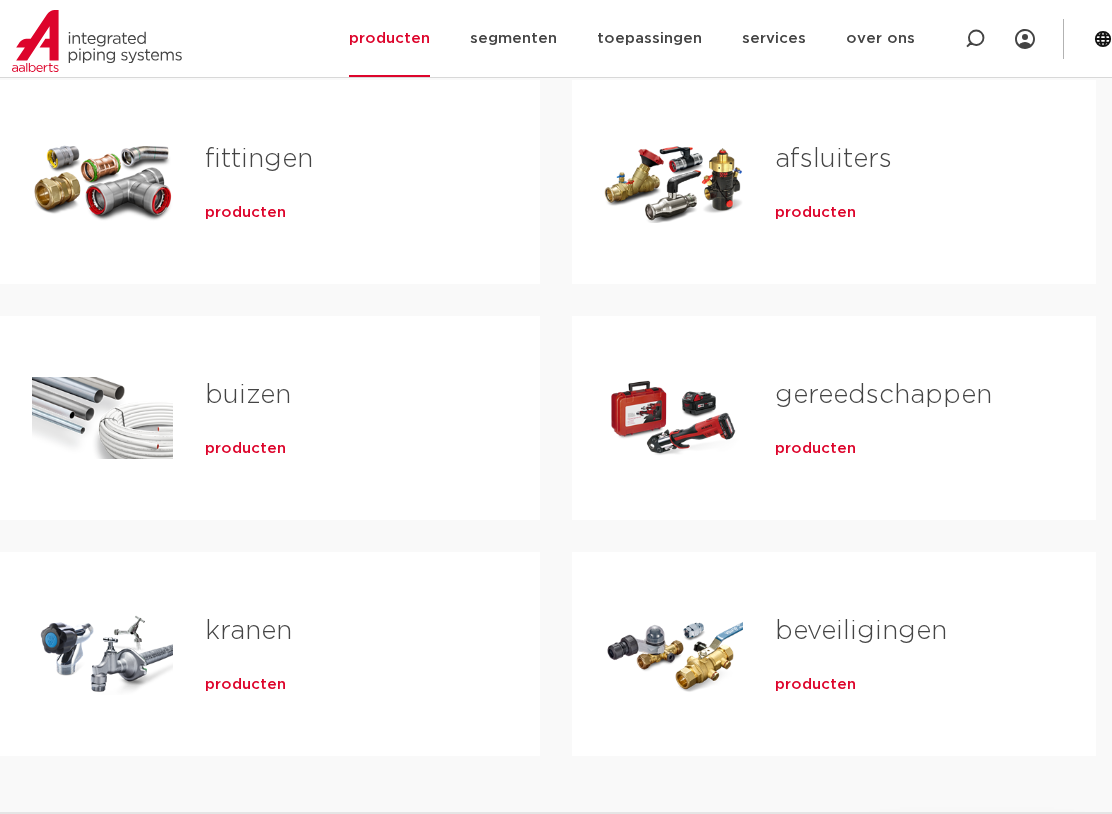 click on "producten" at bounding box center (245, 685) 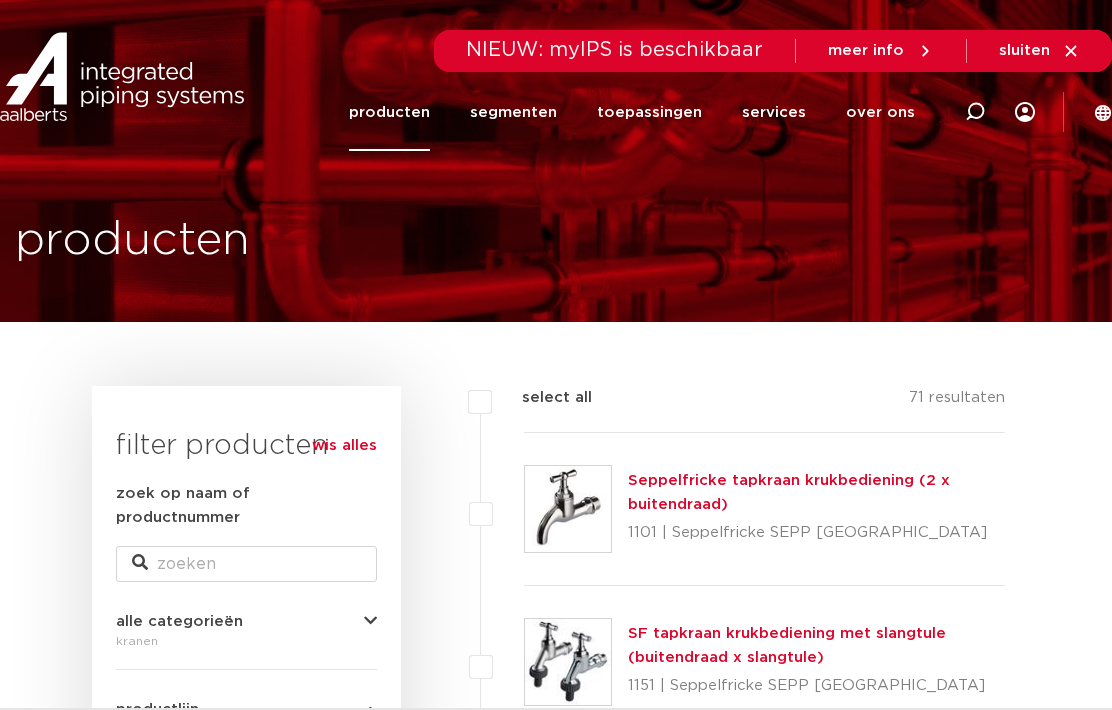scroll, scrollTop: 0, scrollLeft: 0, axis: both 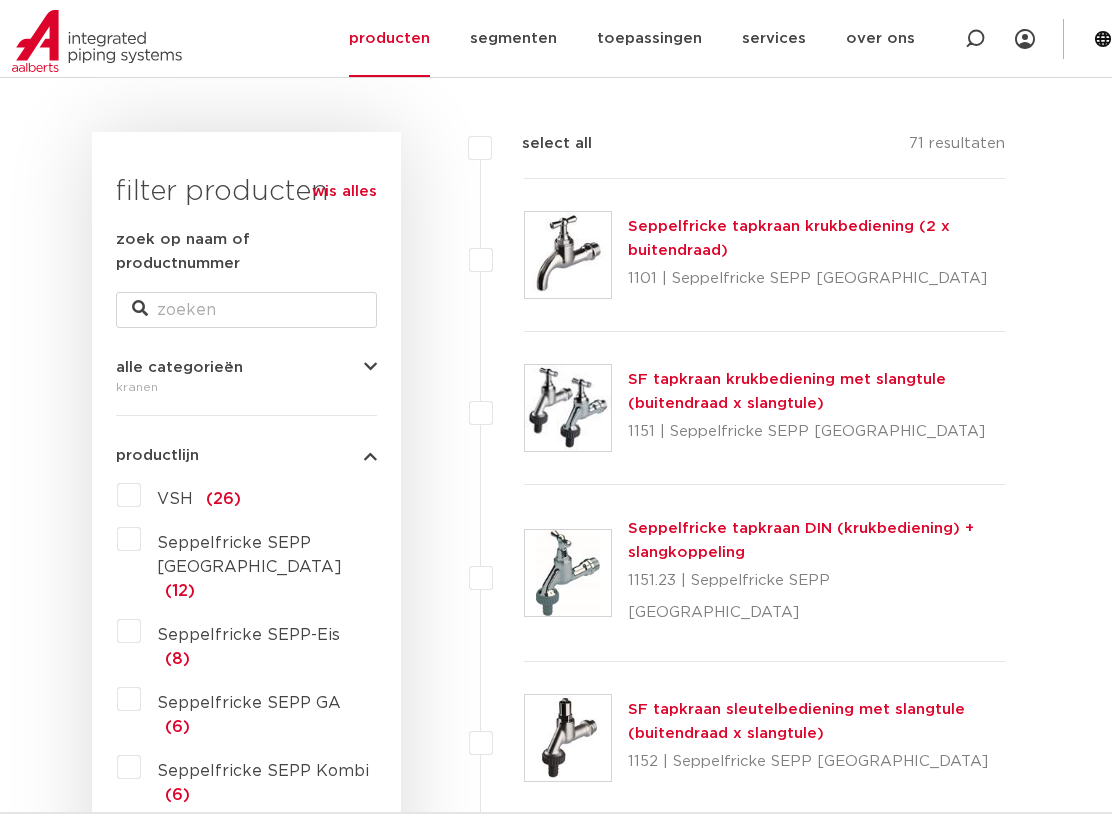 click on "VSH
(26)" at bounding box center (191, 495) 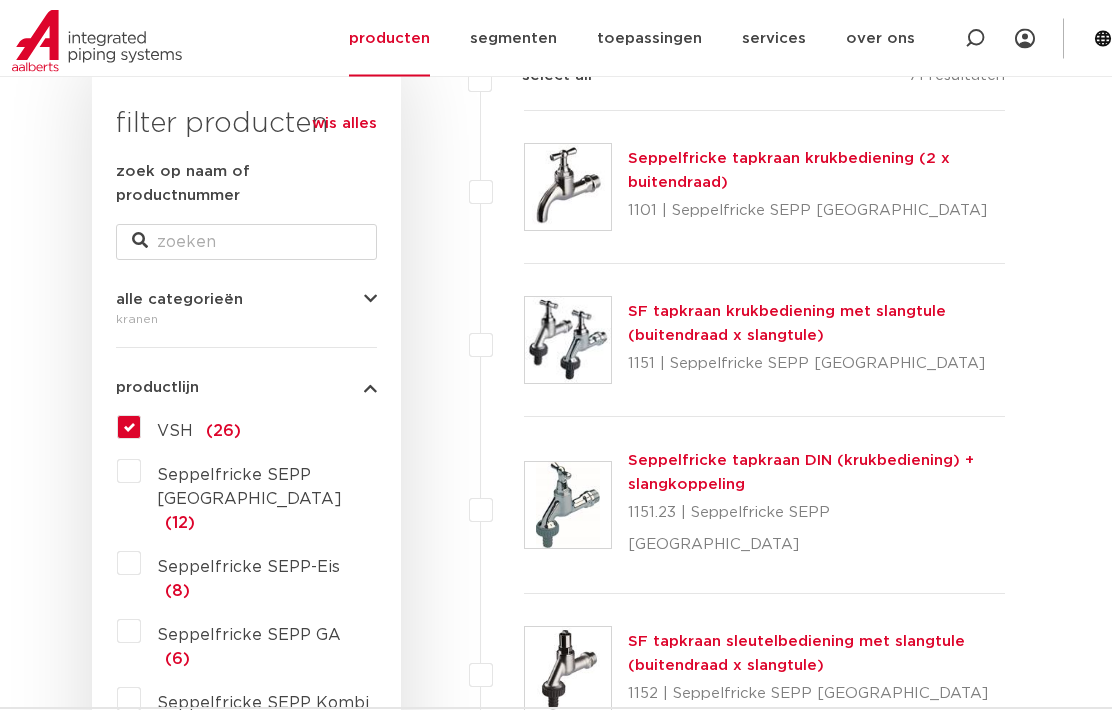 scroll, scrollTop: 310, scrollLeft: 0, axis: vertical 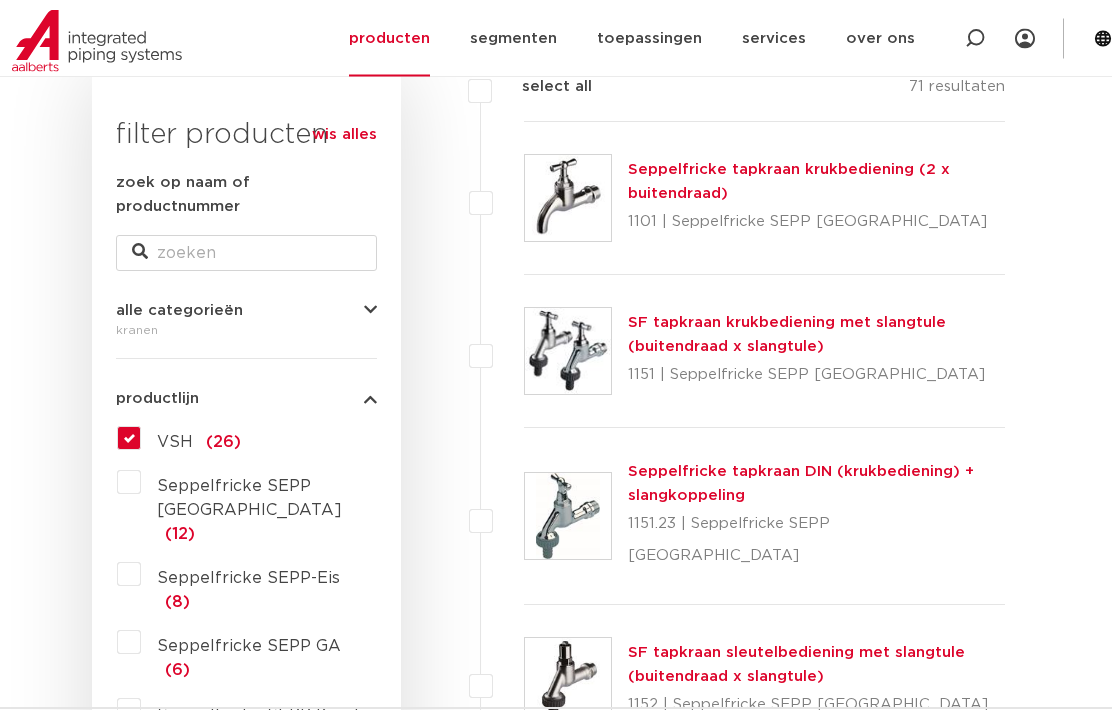click on "alle categorieën" at bounding box center (179, 311) 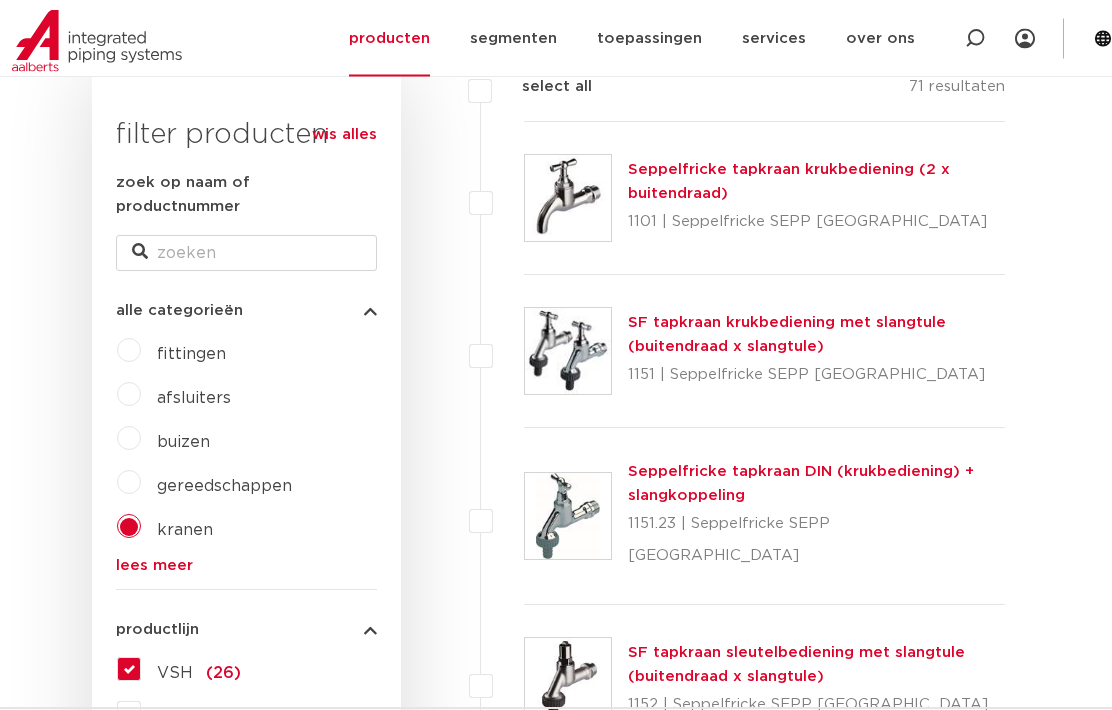 scroll, scrollTop: 311, scrollLeft: 0, axis: vertical 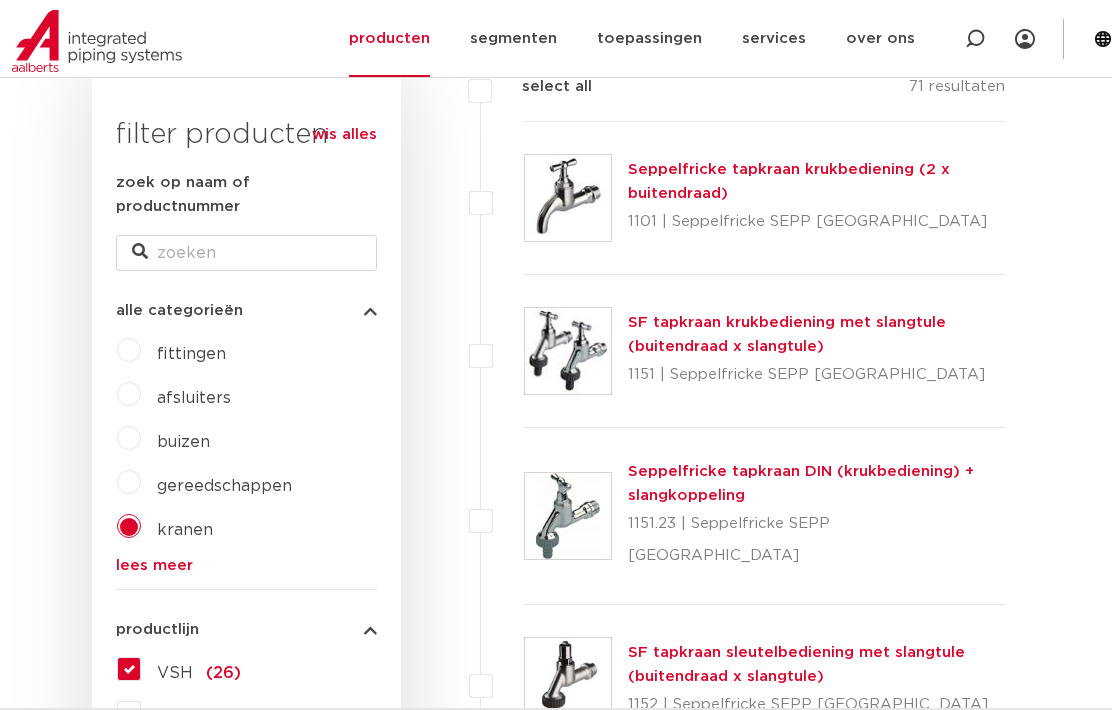 click on "kranen" at bounding box center (177, 526) 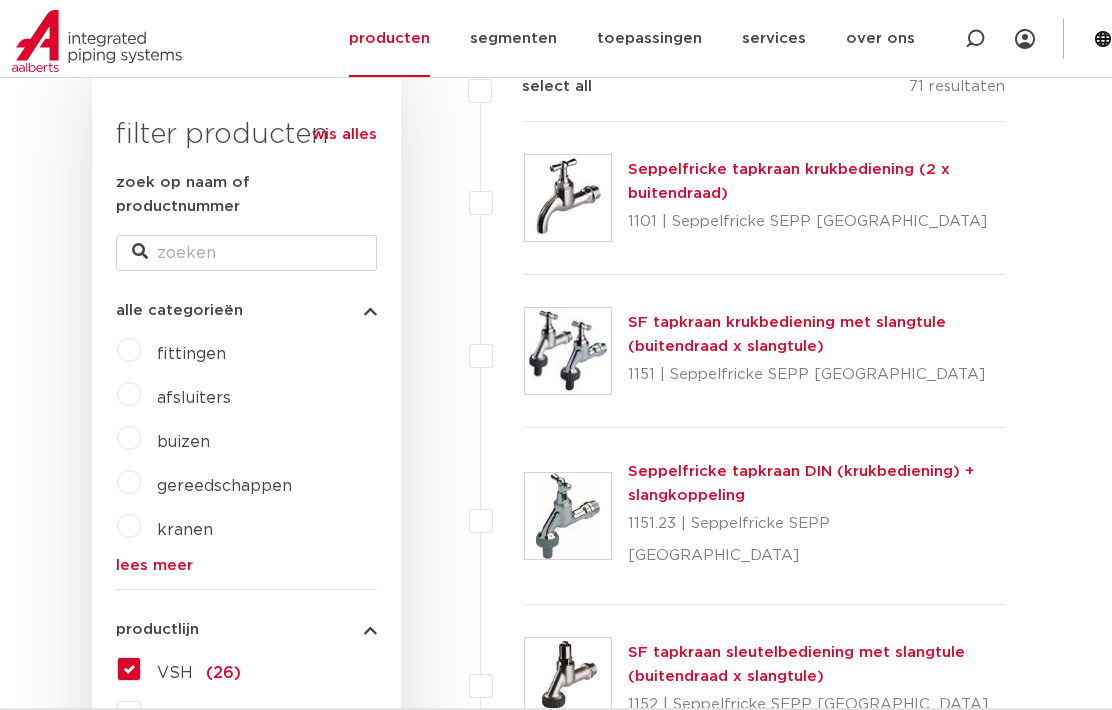 click on "kranen" at bounding box center (177, 526) 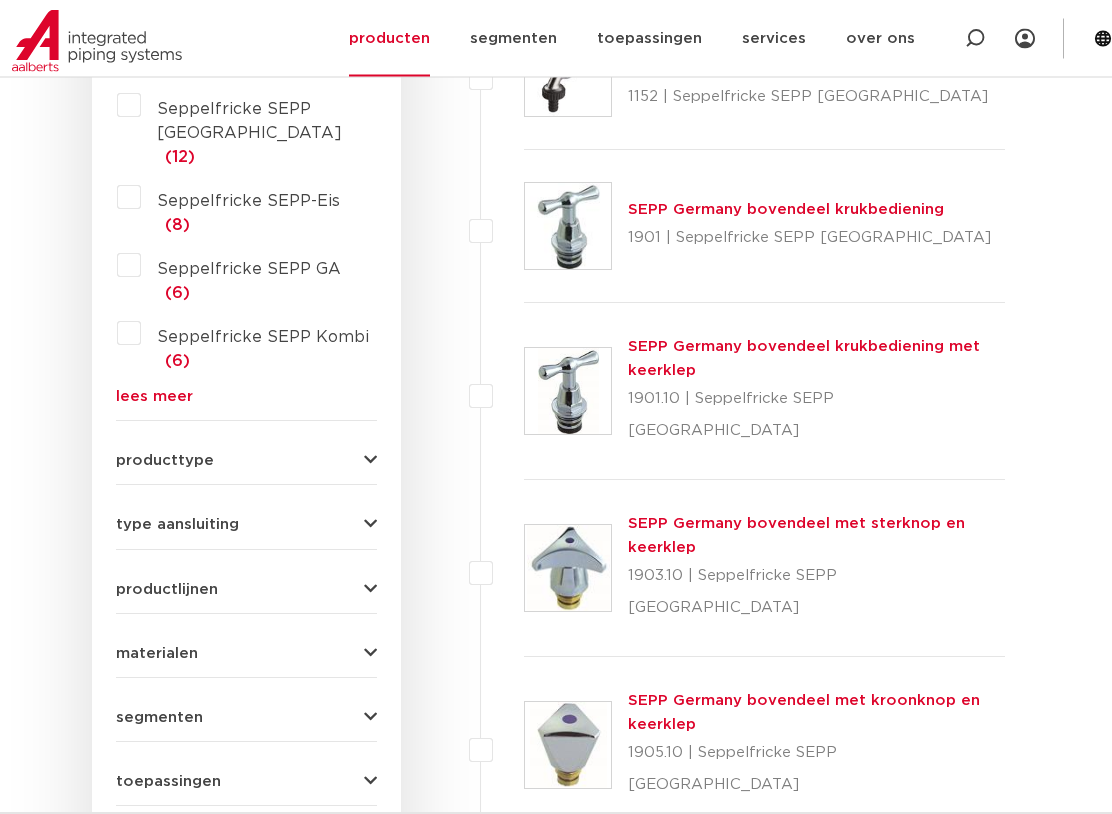 click on "producttype" at bounding box center [165, 461] 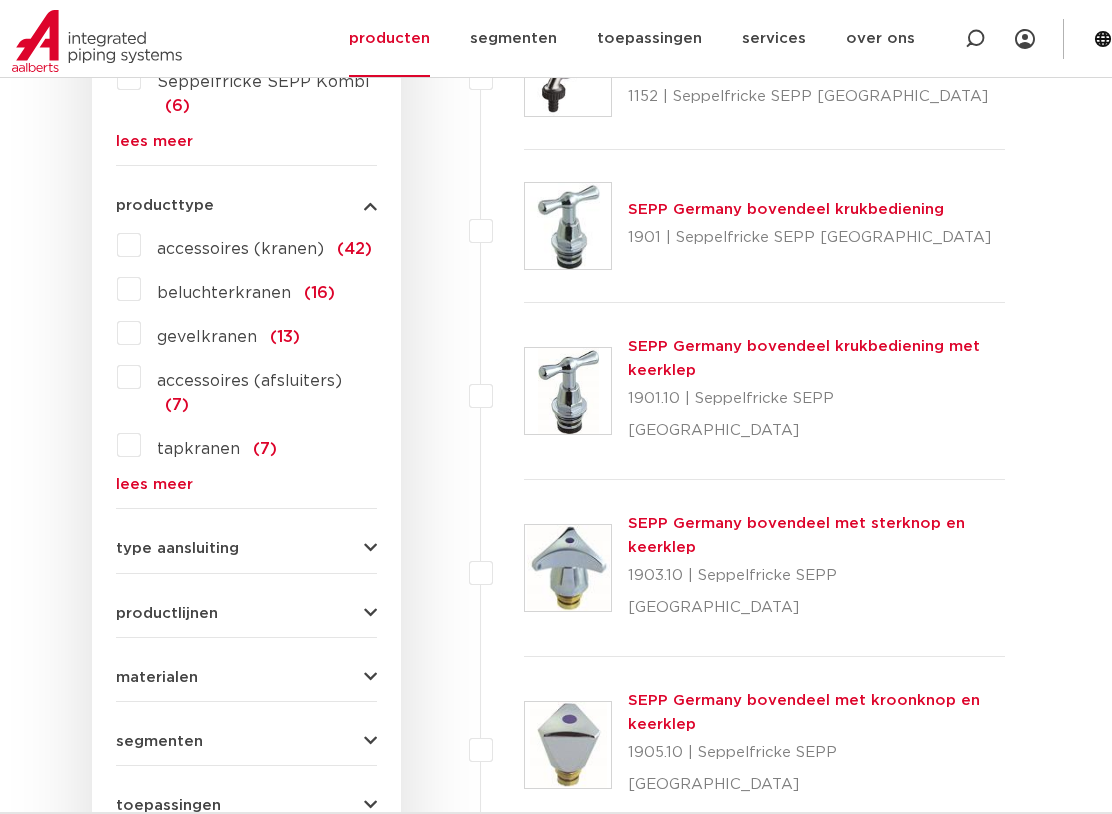 click on "gevelkranen
(13)" at bounding box center (220, 333) 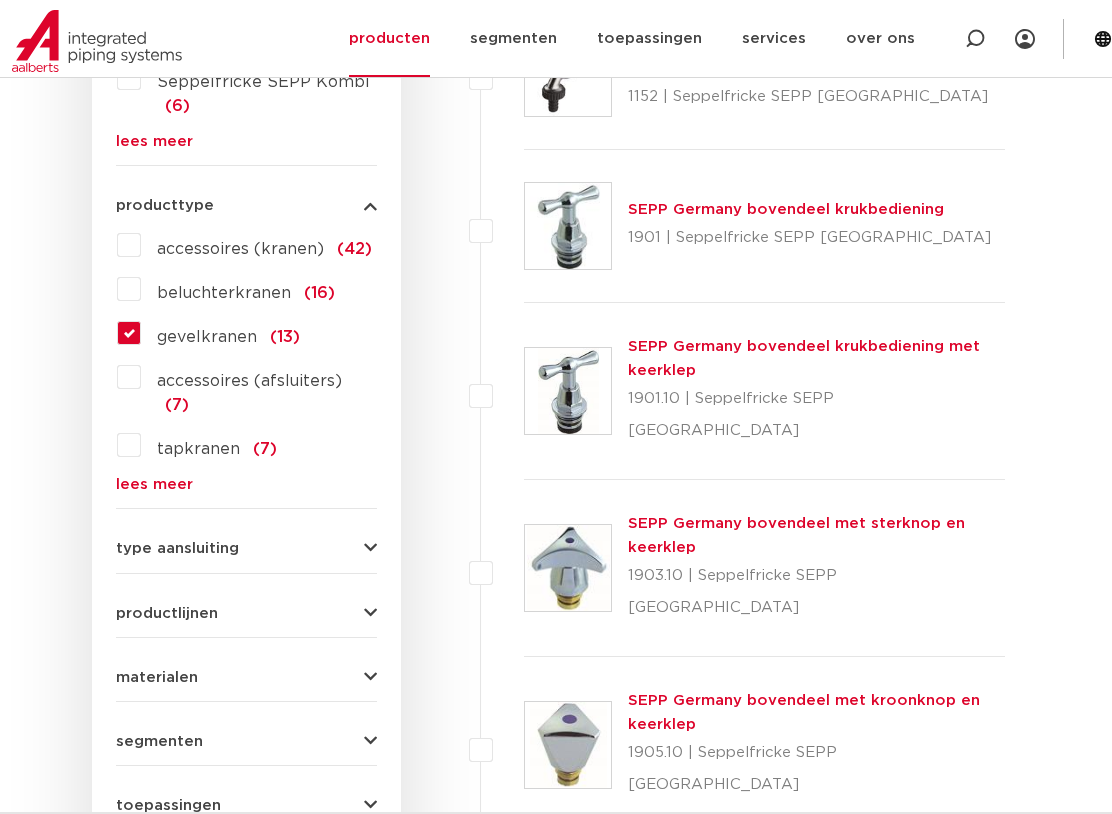 click on "accessoires (afsluiters)
(7)" at bounding box center [259, 389] 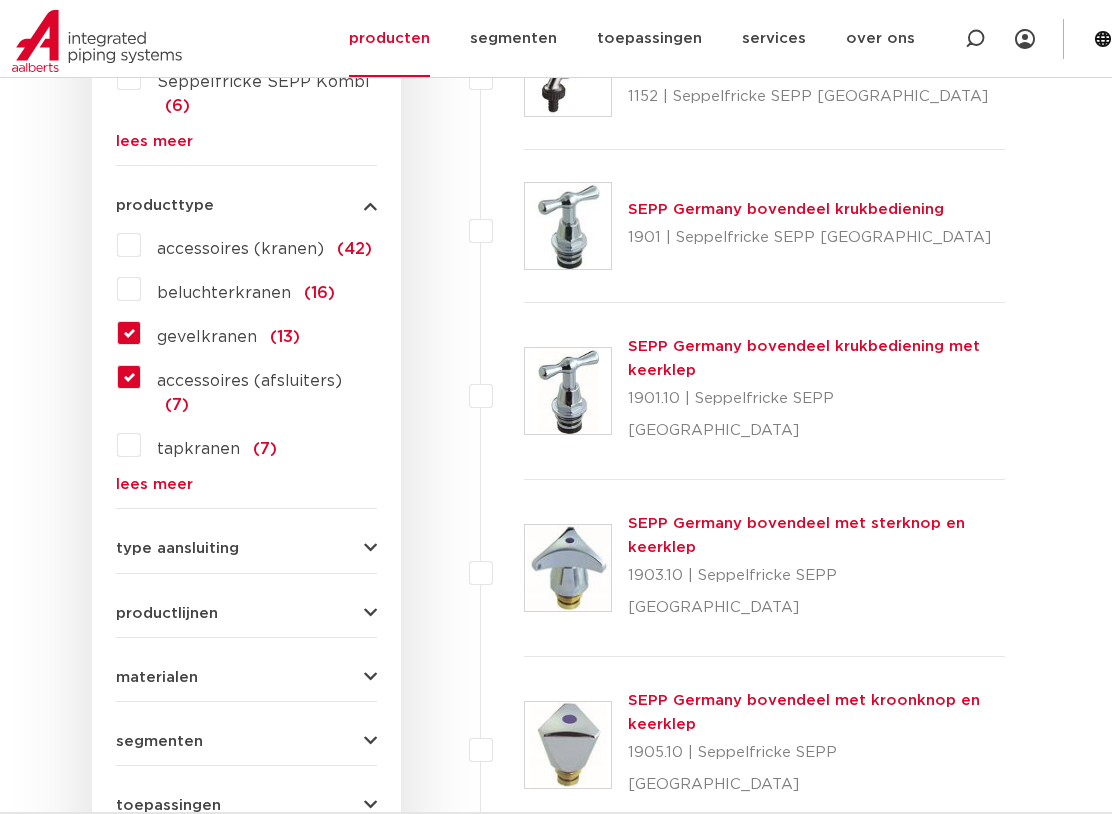 click on "type aansluiting" at bounding box center (177, 548) 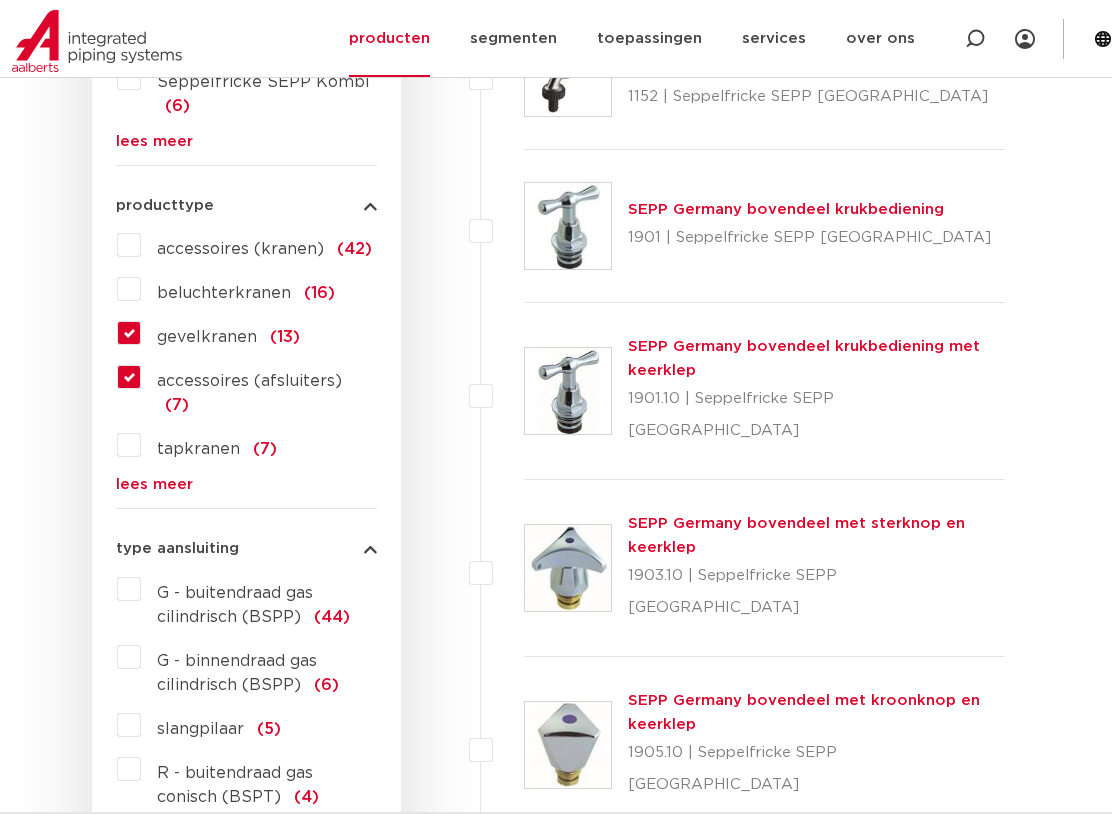 click on "Zoeken
NIEUW: myIPS is beschikbaar
meer info
sluiten
producten
segmenten
toepassingen
services
services overzicht
downloads
Aalberts IPS design service" at bounding box center [556, 4582] 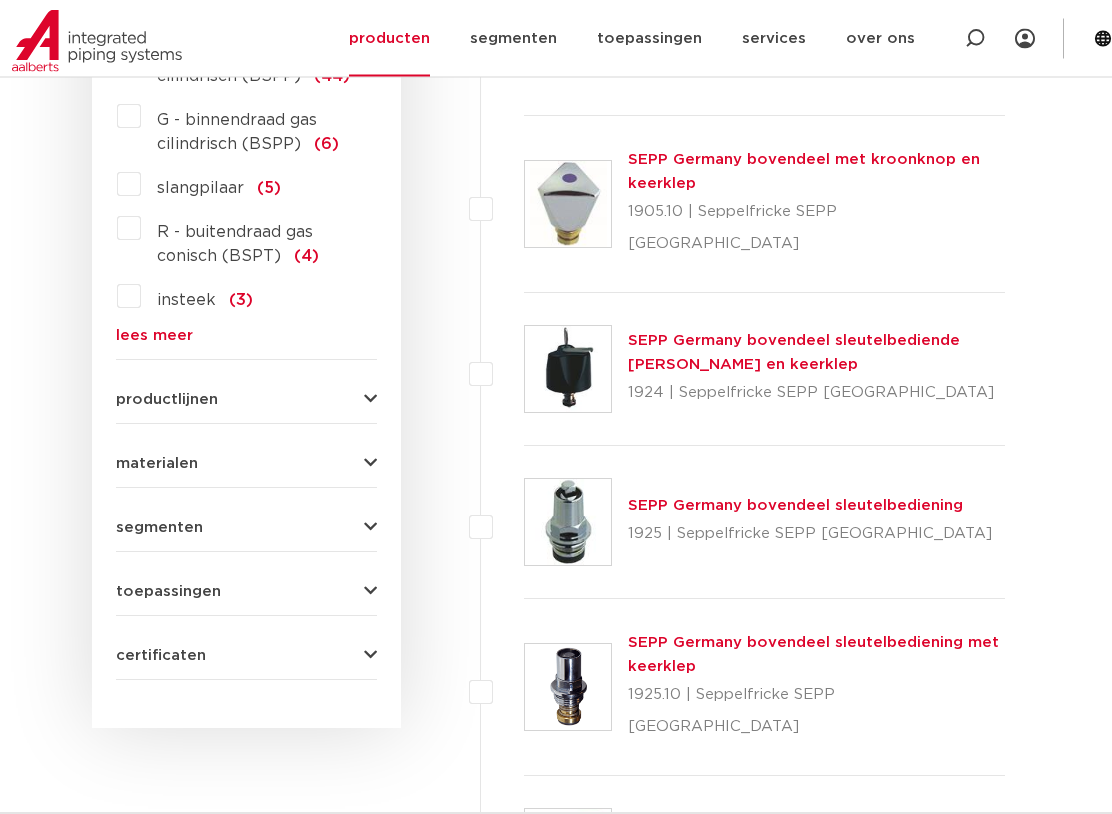 scroll, scrollTop: 1461, scrollLeft: 0, axis: vertical 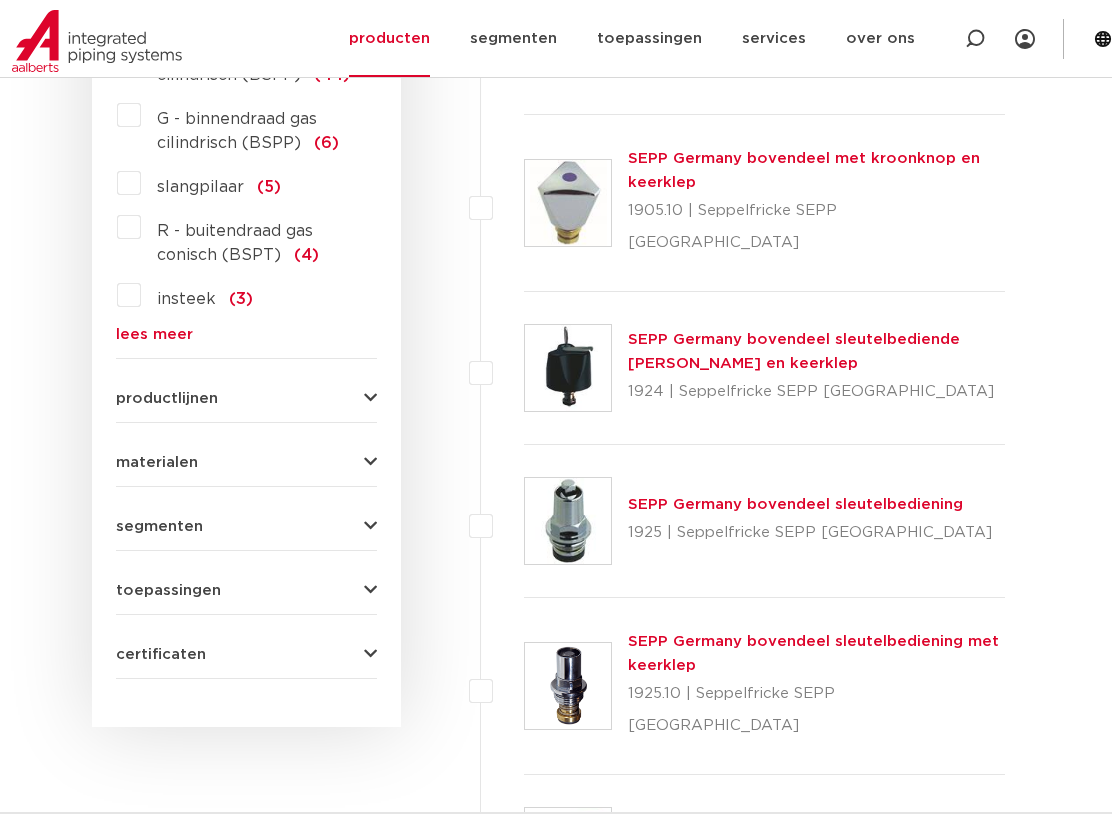 click on "productlijnen" at bounding box center [167, 398] 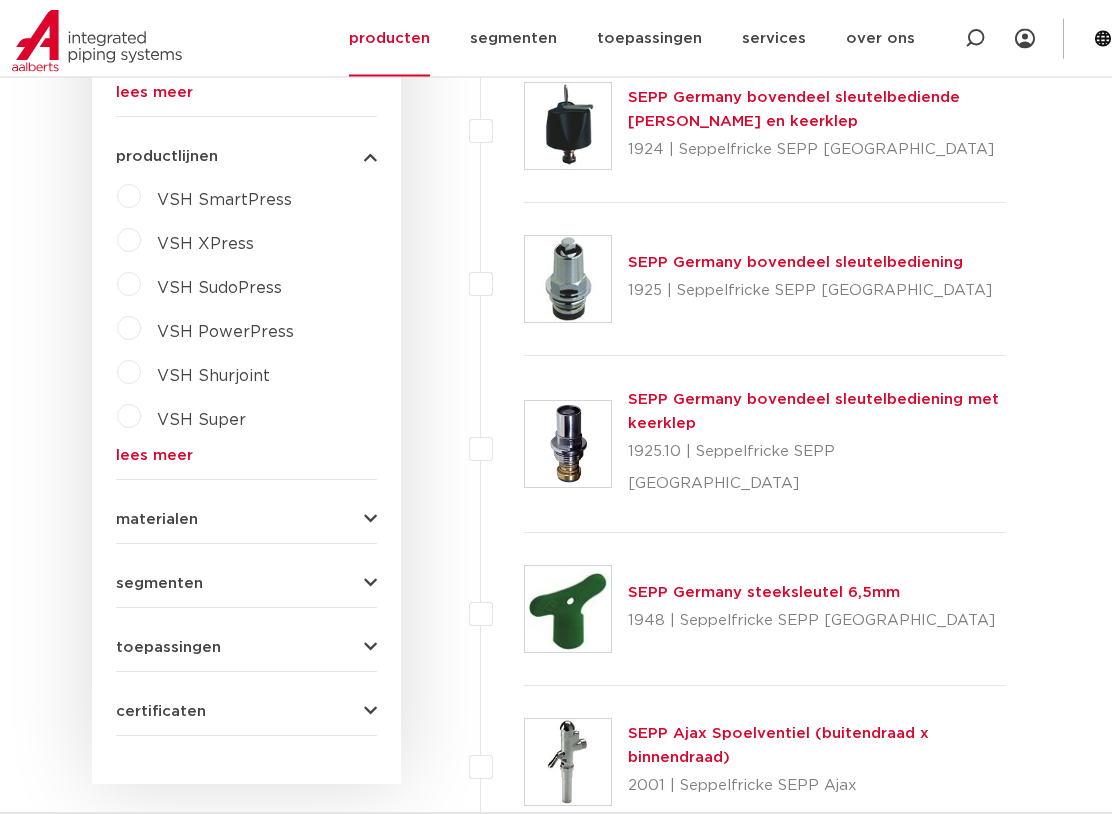 scroll, scrollTop: 1726, scrollLeft: 0, axis: vertical 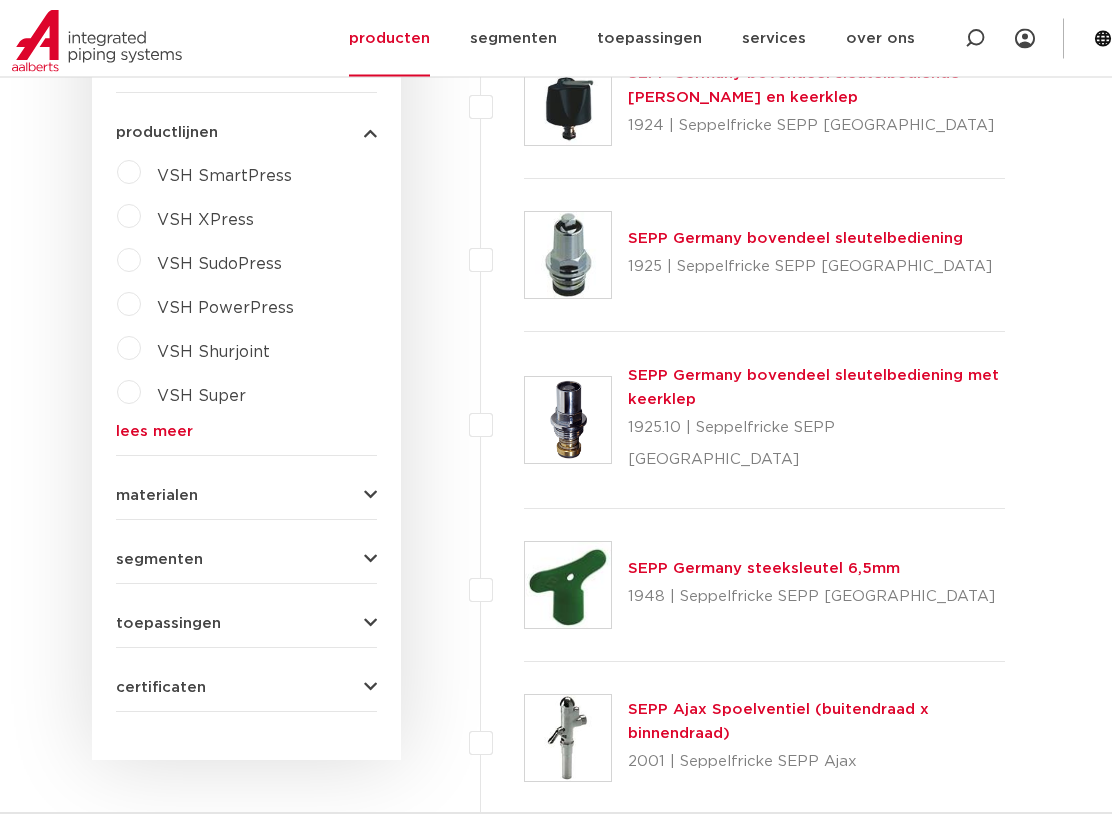 click on "toepassingen" at bounding box center (168, 624) 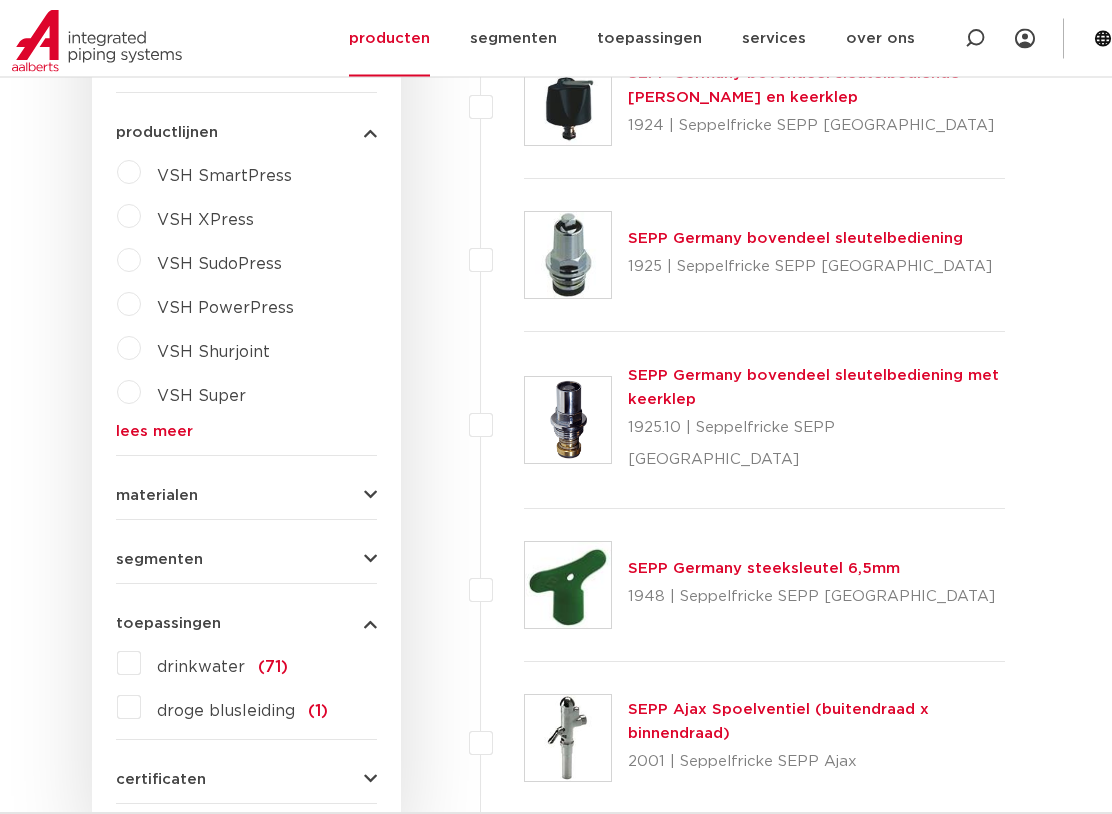 scroll, scrollTop: 1727, scrollLeft: 0, axis: vertical 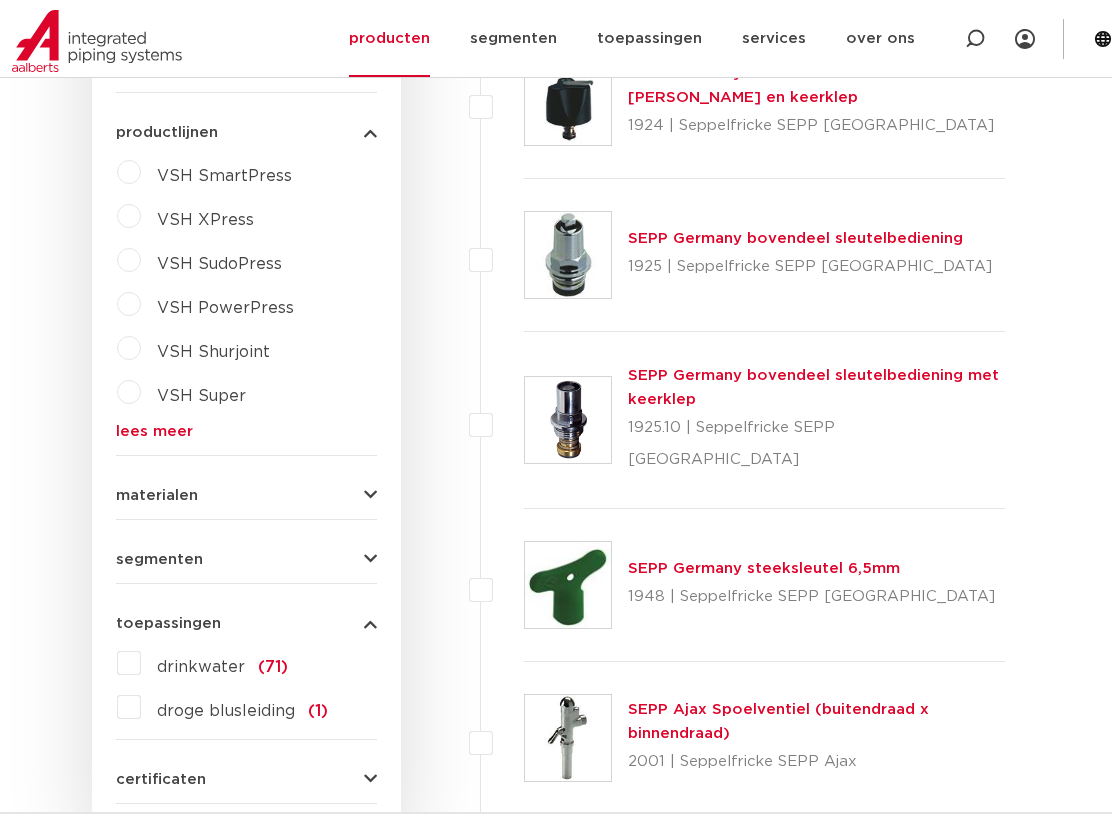 click on "segmenten" at bounding box center (159, 559) 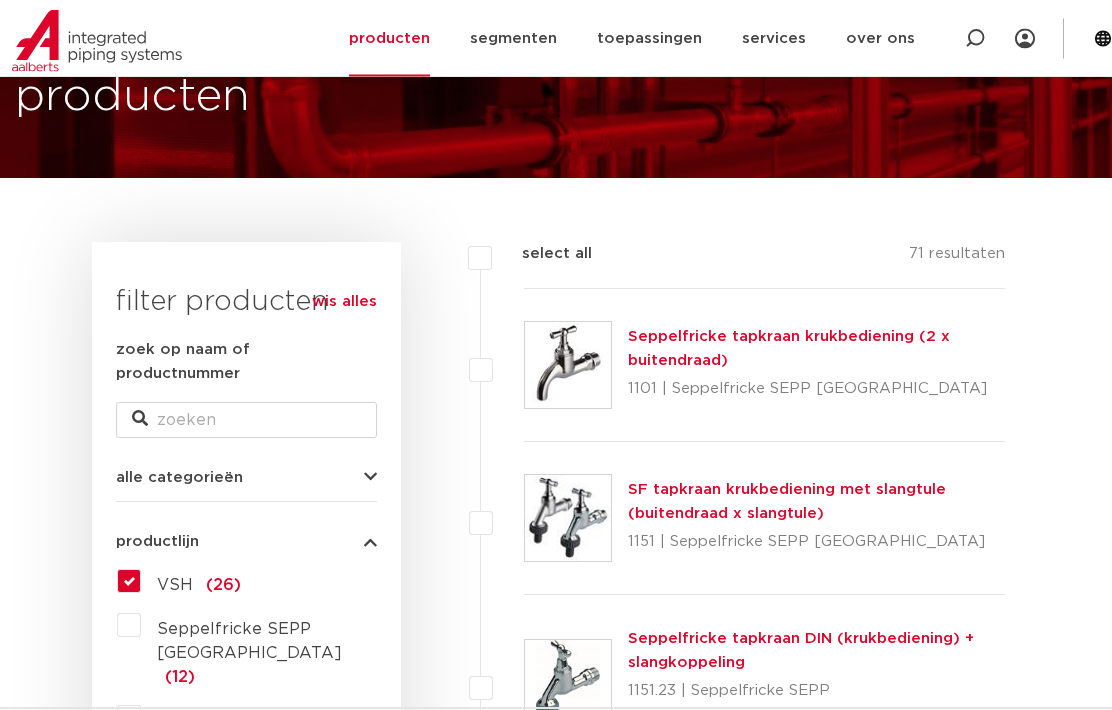 scroll, scrollTop: 128, scrollLeft: 0, axis: vertical 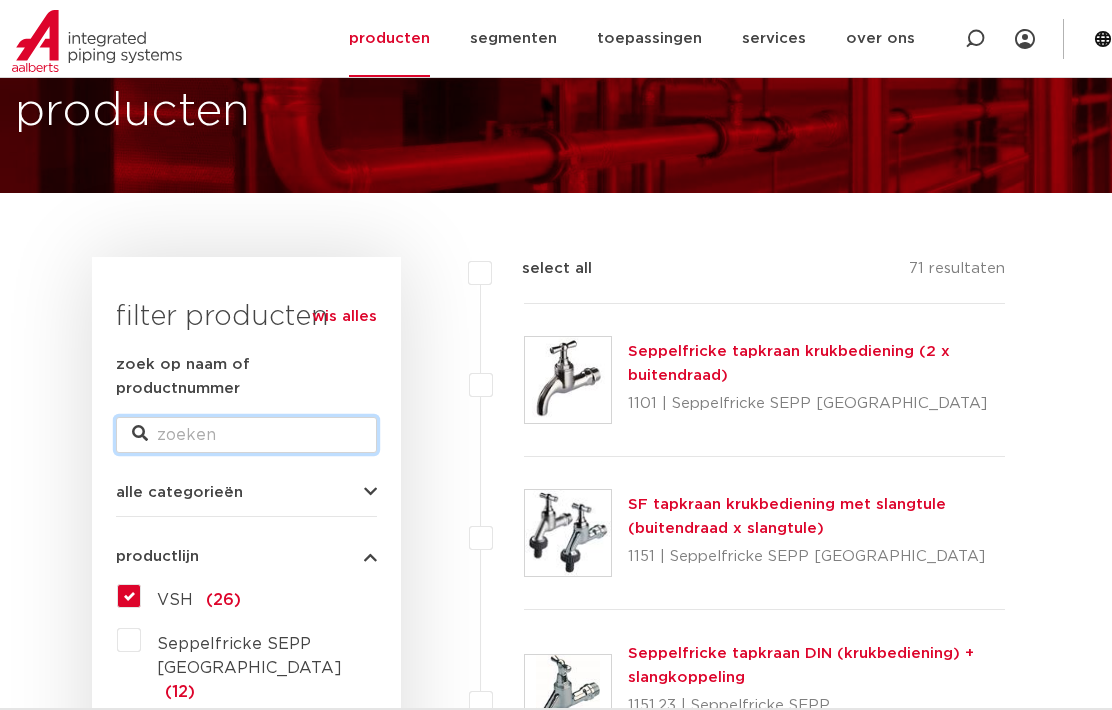 click on "zoek op naam of productnummer" at bounding box center [246, 435] 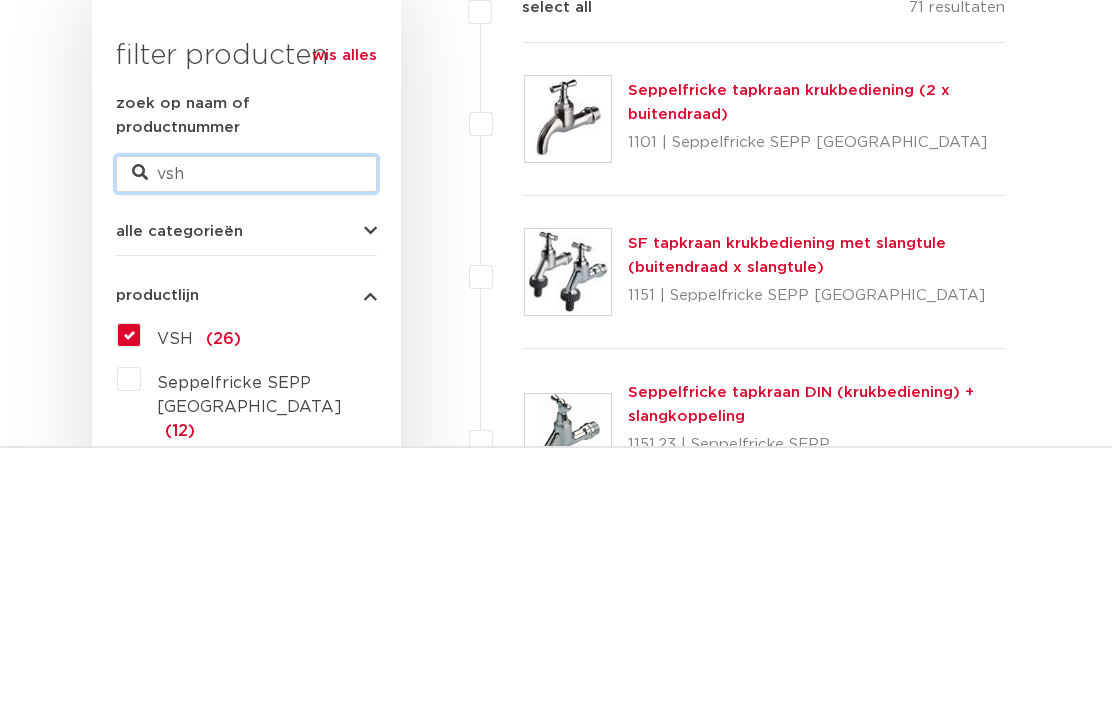 type on "vsh" 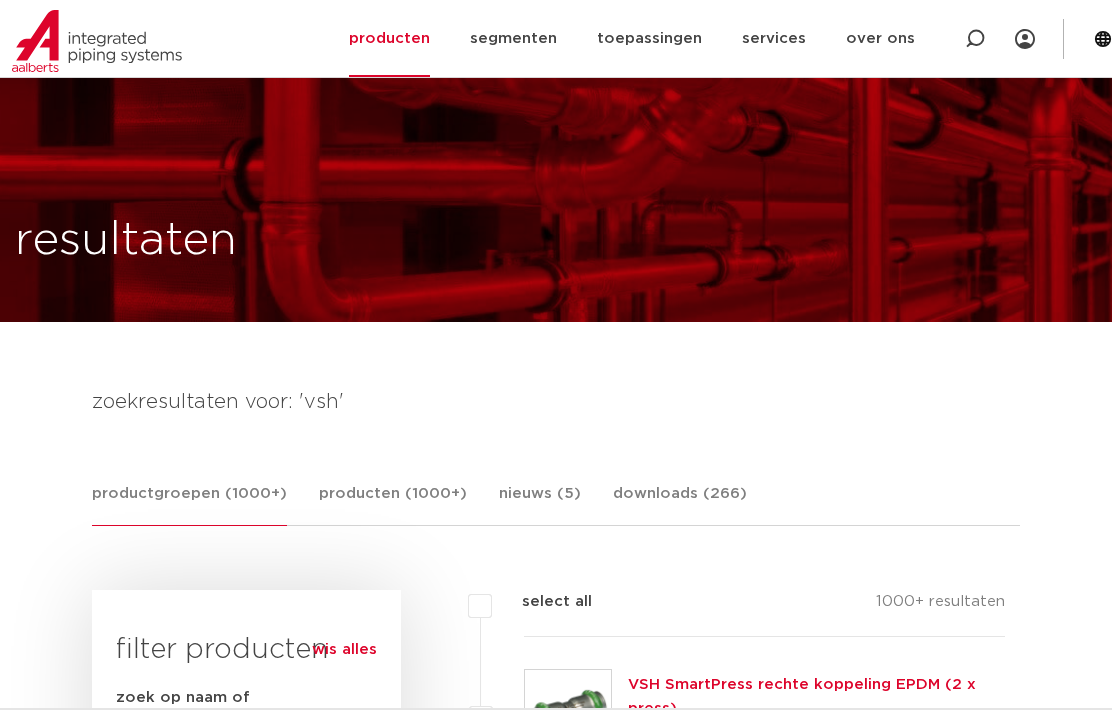 scroll, scrollTop: 391, scrollLeft: 0, axis: vertical 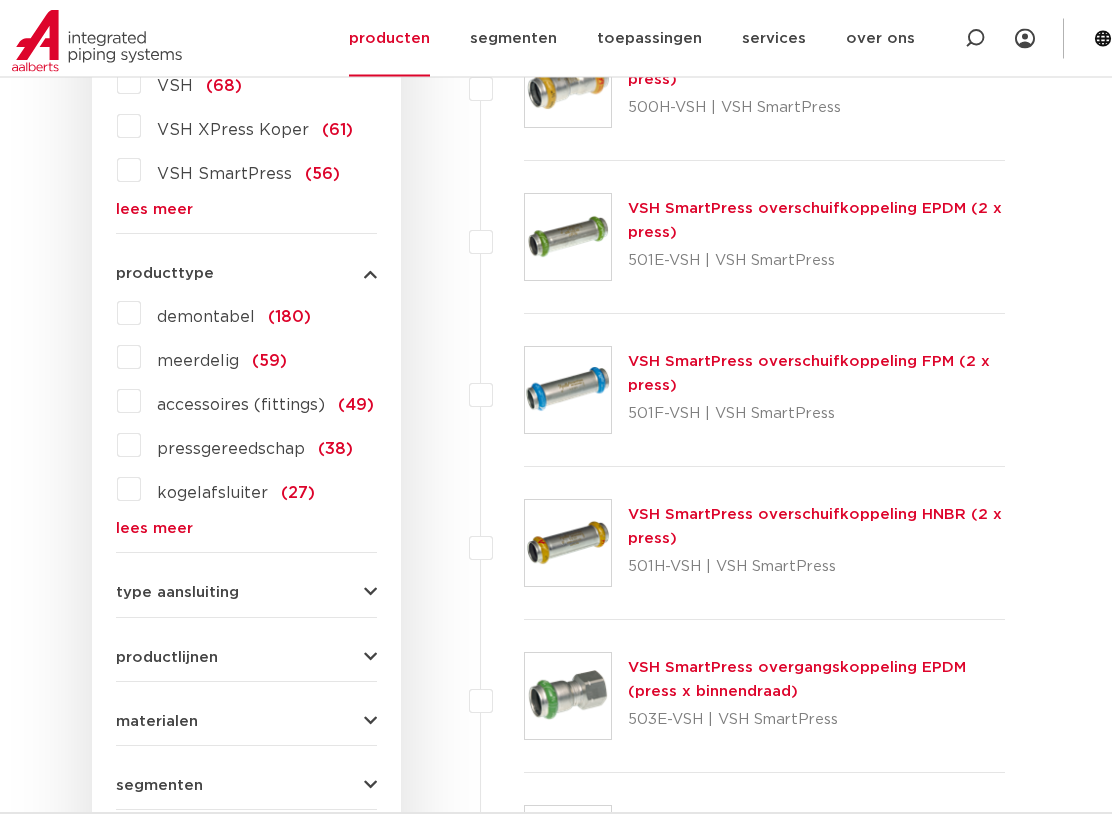 click on "lees meer" at bounding box center [246, 529] 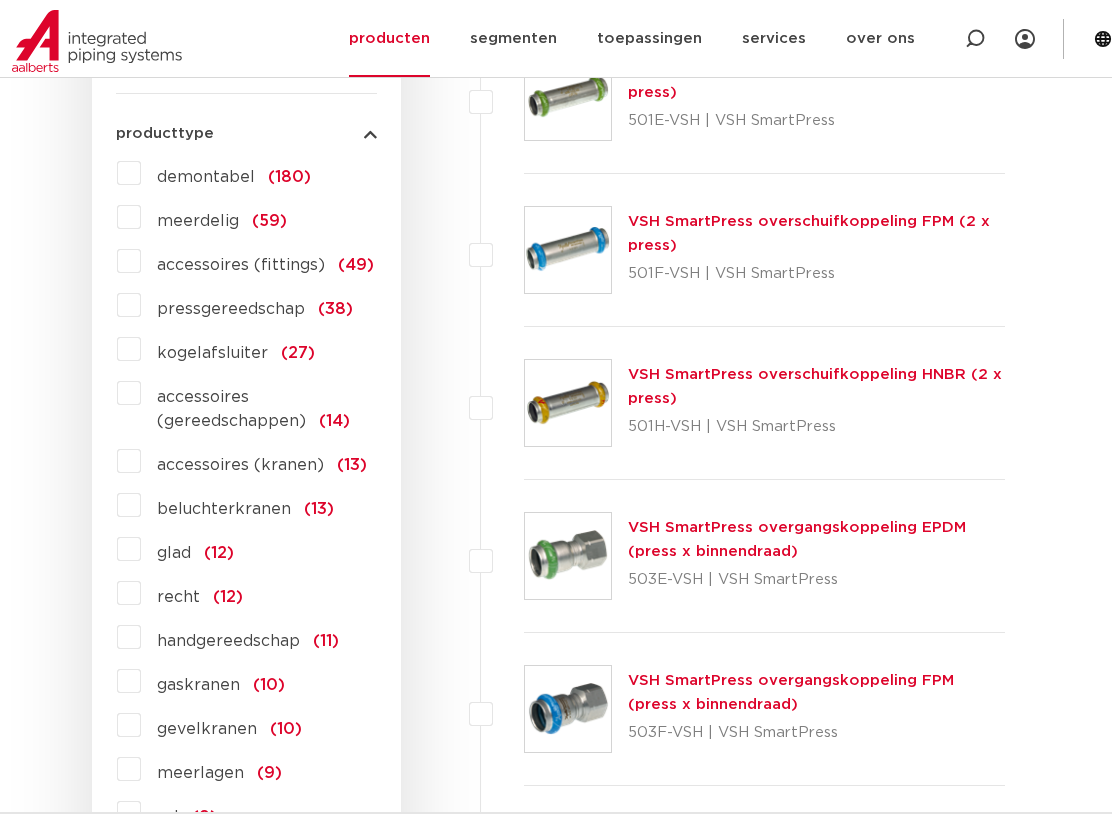 scroll, scrollTop: 1085, scrollLeft: 0, axis: vertical 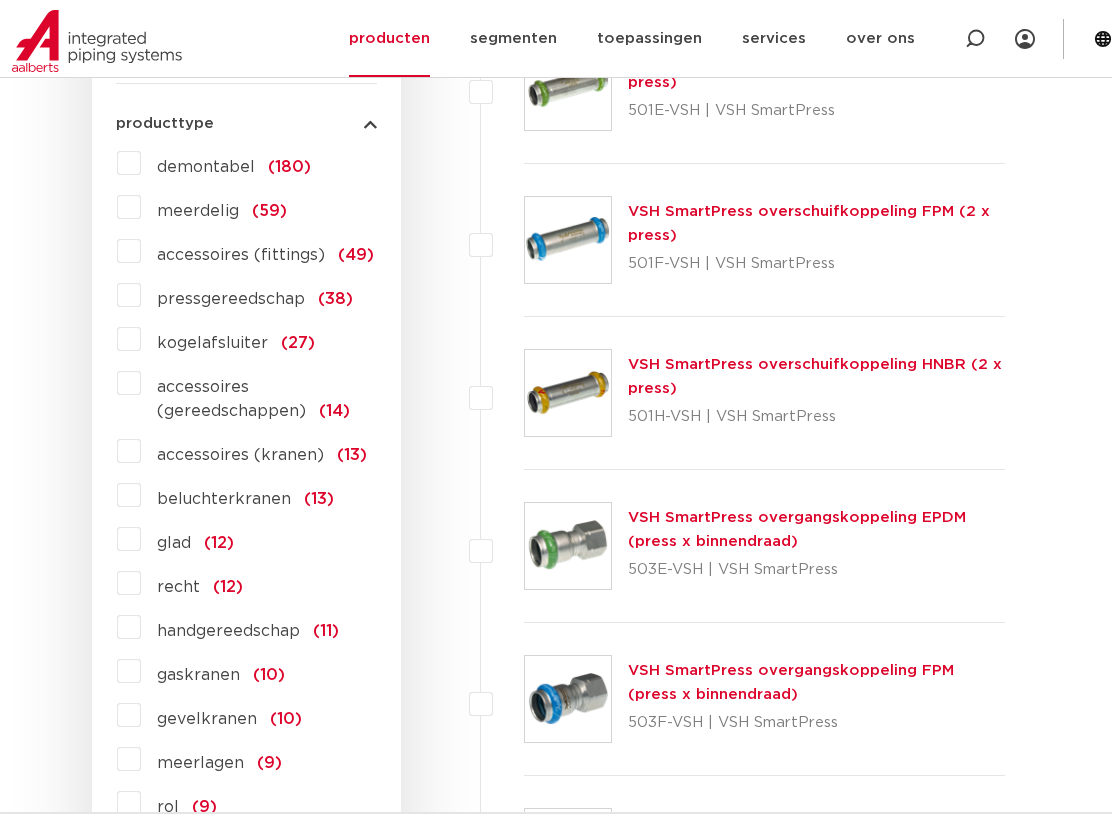 click on "accessoires (gereedschappen)
(14)" at bounding box center (259, 395) 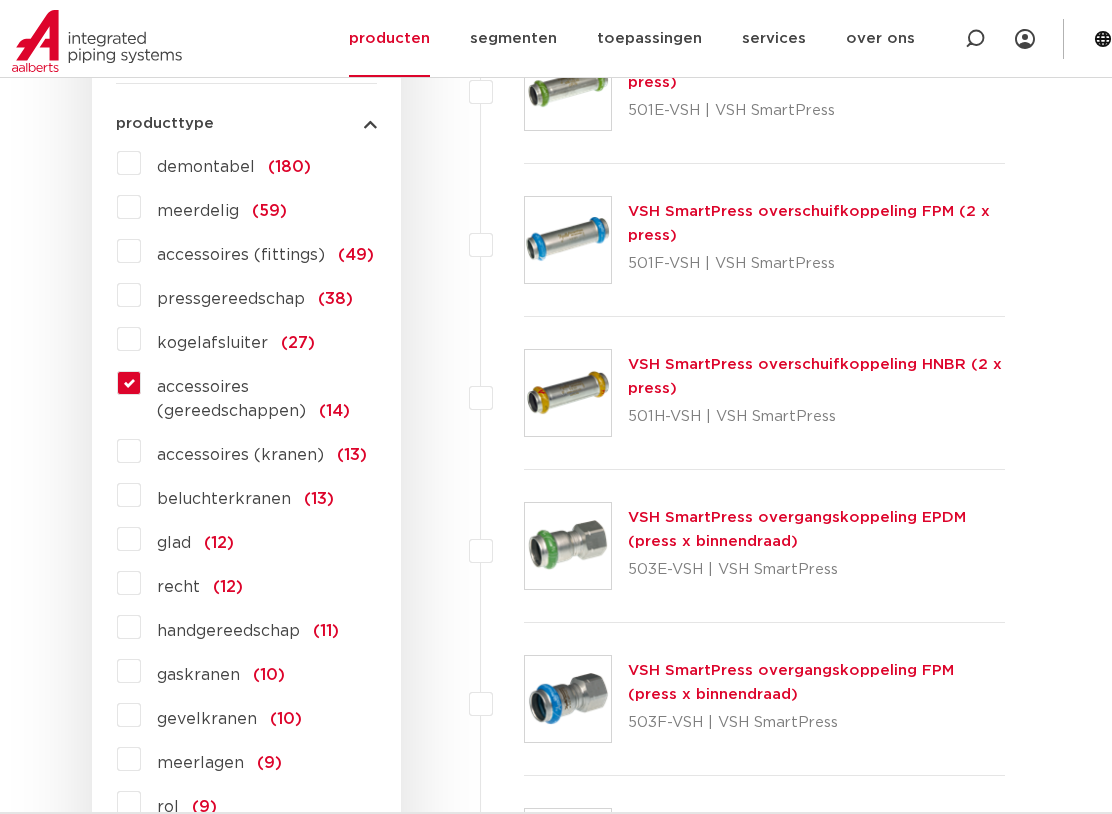 click on "accessoires (gereedschappen)
(14)" at bounding box center [259, 395] 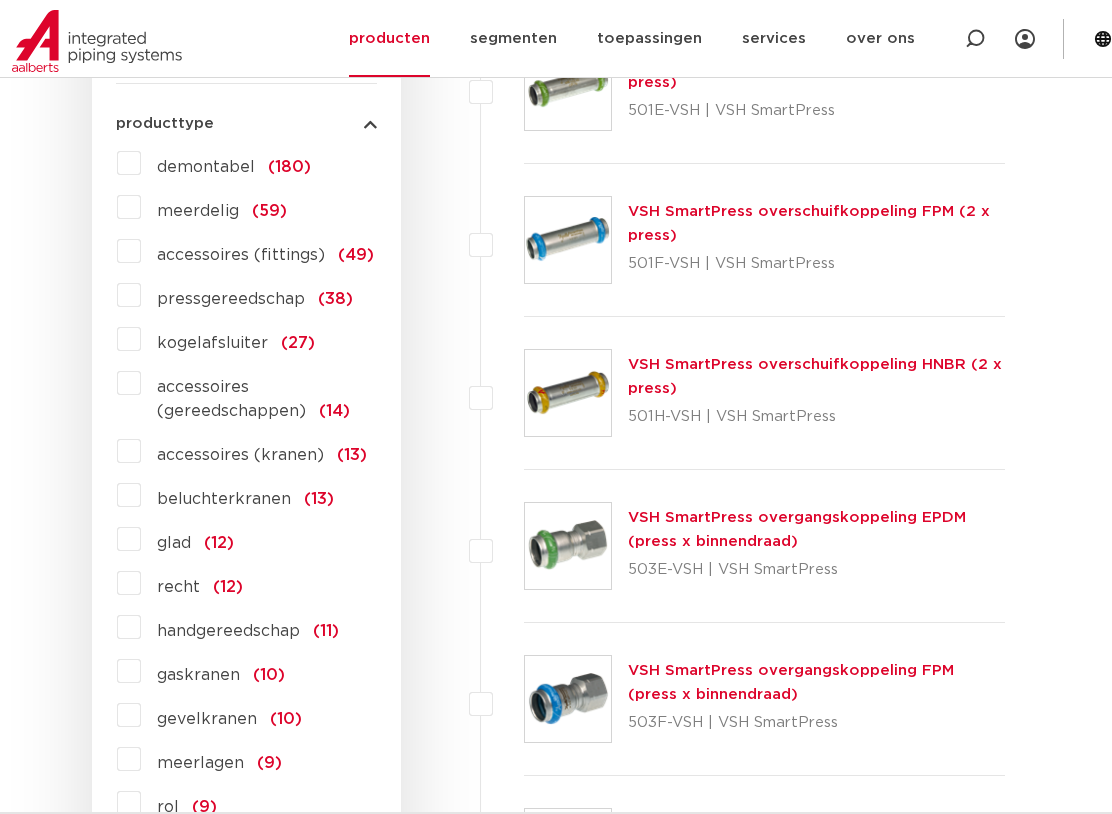 click on "accessoires (kranen)
(13)" at bounding box center (254, 451) 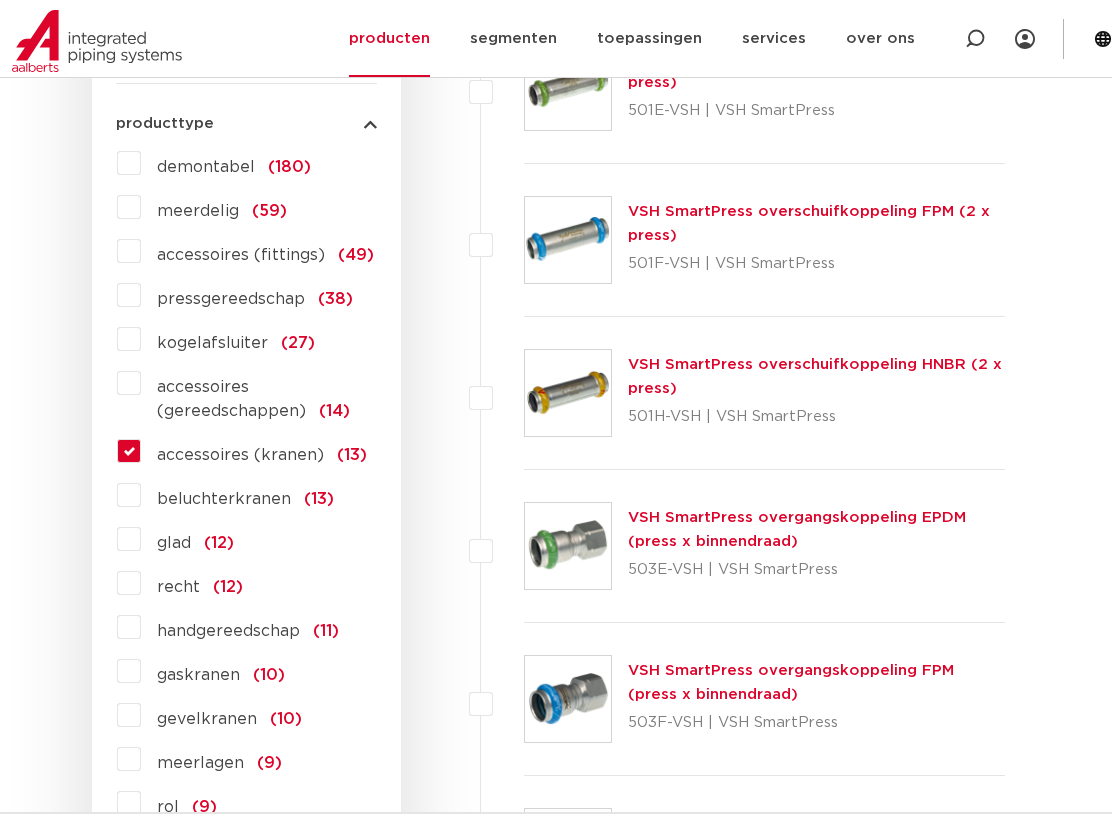 click on "beluchterkranen
(13)" at bounding box center (237, 495) 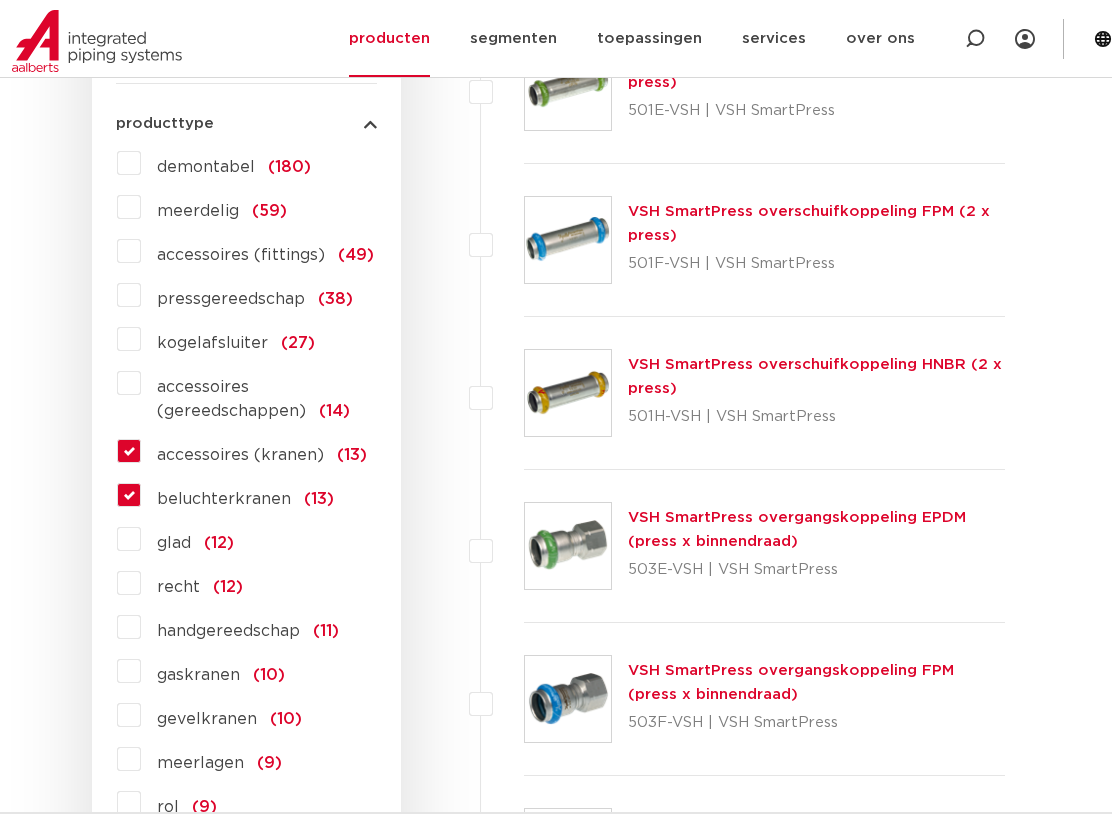 click on "gevelkranen
(10)" at bounding box center (221, 715) 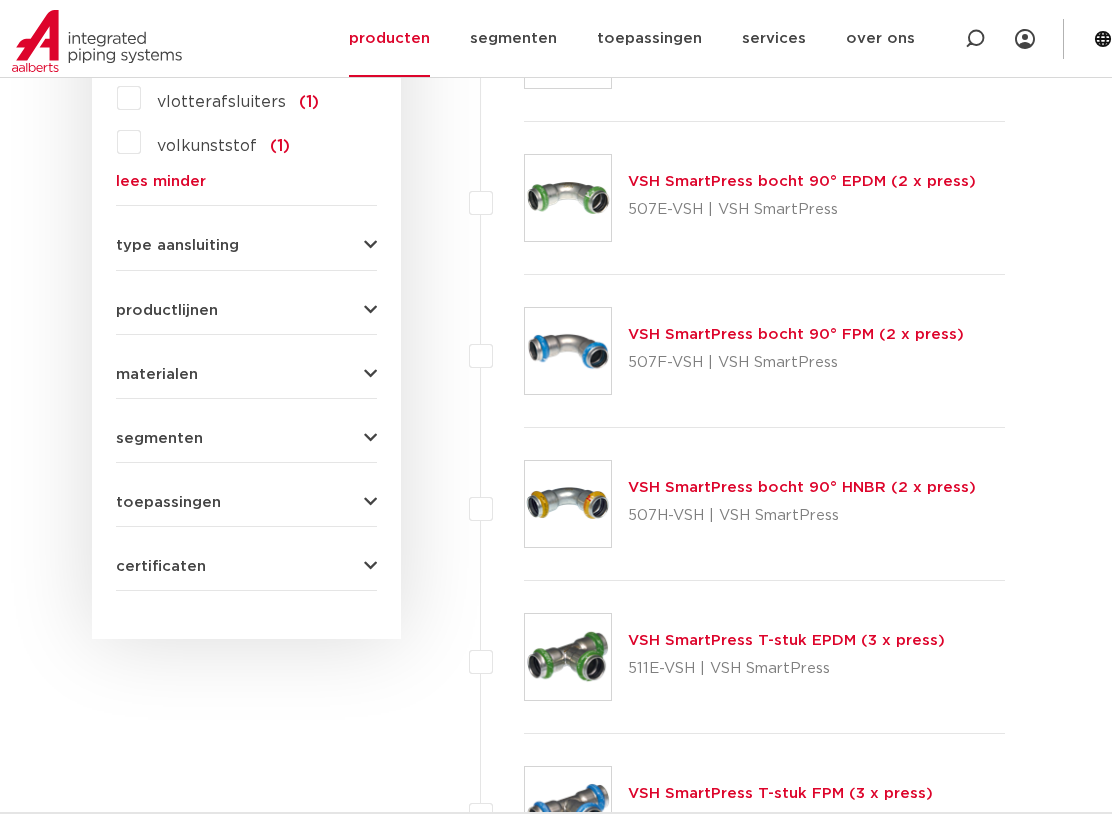 scroll, scrollTop: 2831, scrollLeft: 0, axis: vertical 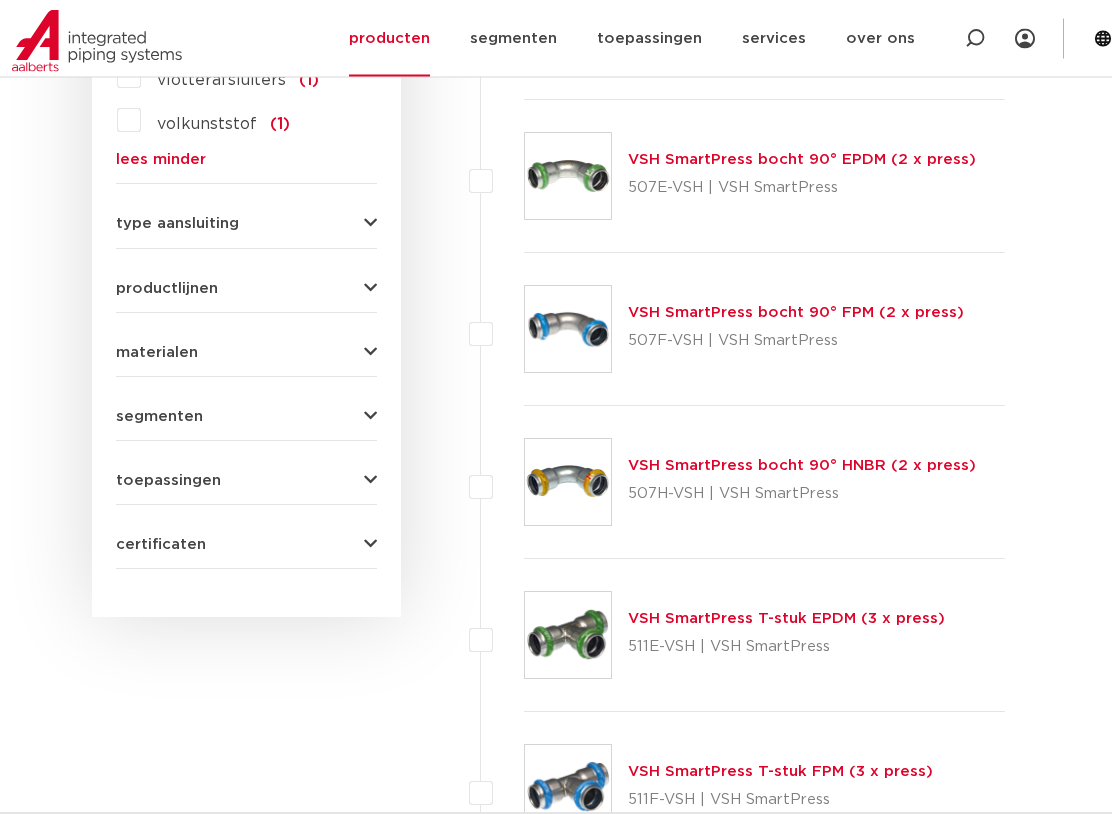 click on "wis alles
filter producten
zoek op naam of productnummer
vsh
alle categorieën
fittingen
afsluiters
buizen" at bounding box center [246, 2424] 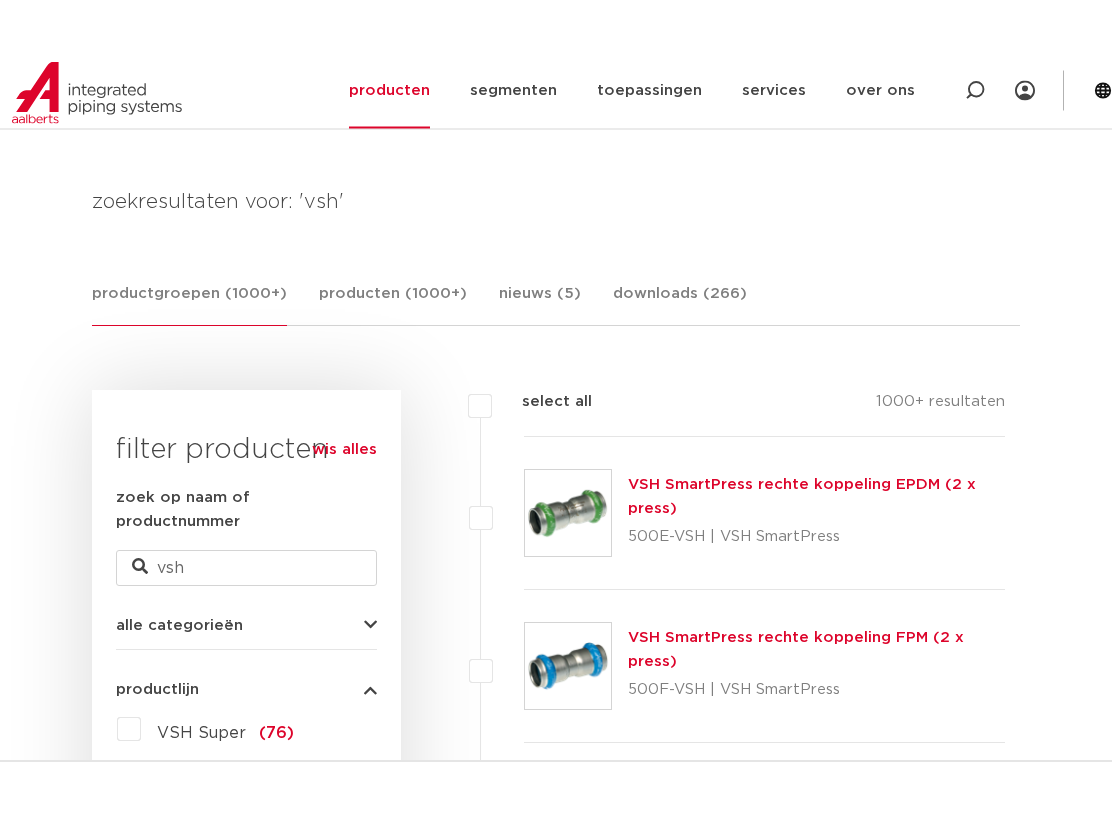 scroll, scrollTop: 252, scrollLeft: 0, axis: vertical 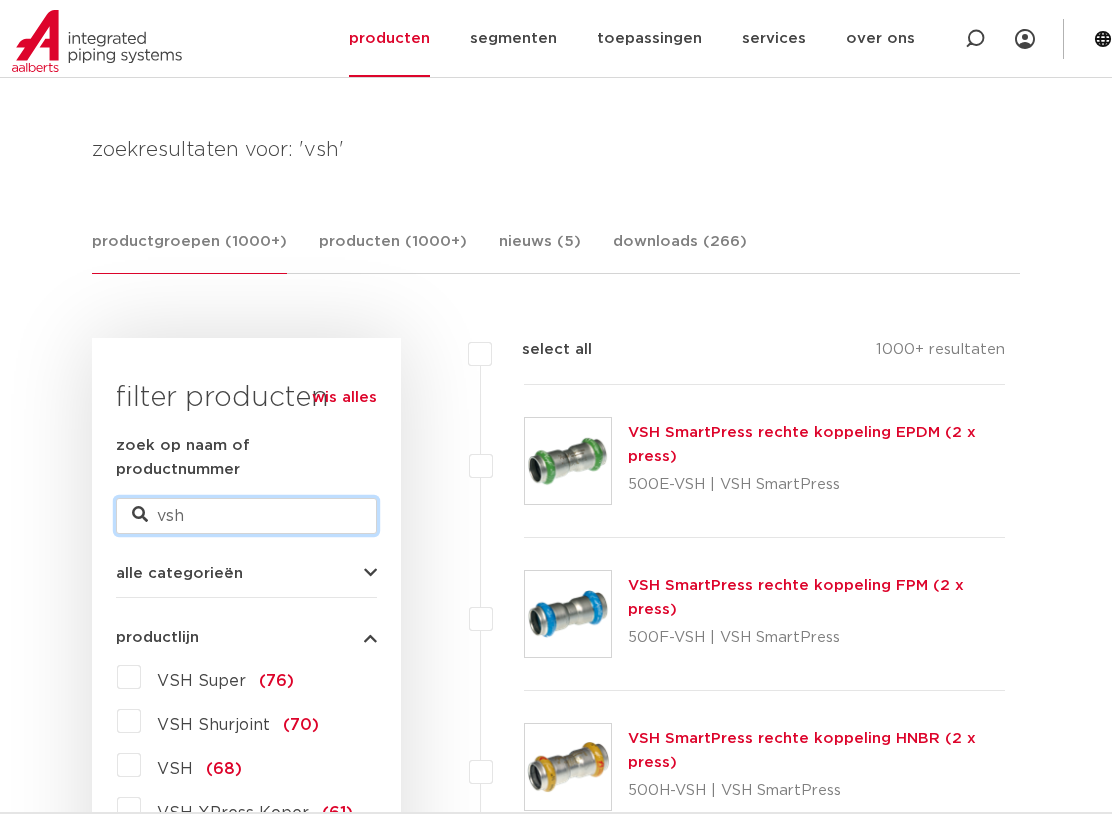 click on "vsh" at bounding box center (246, 516) 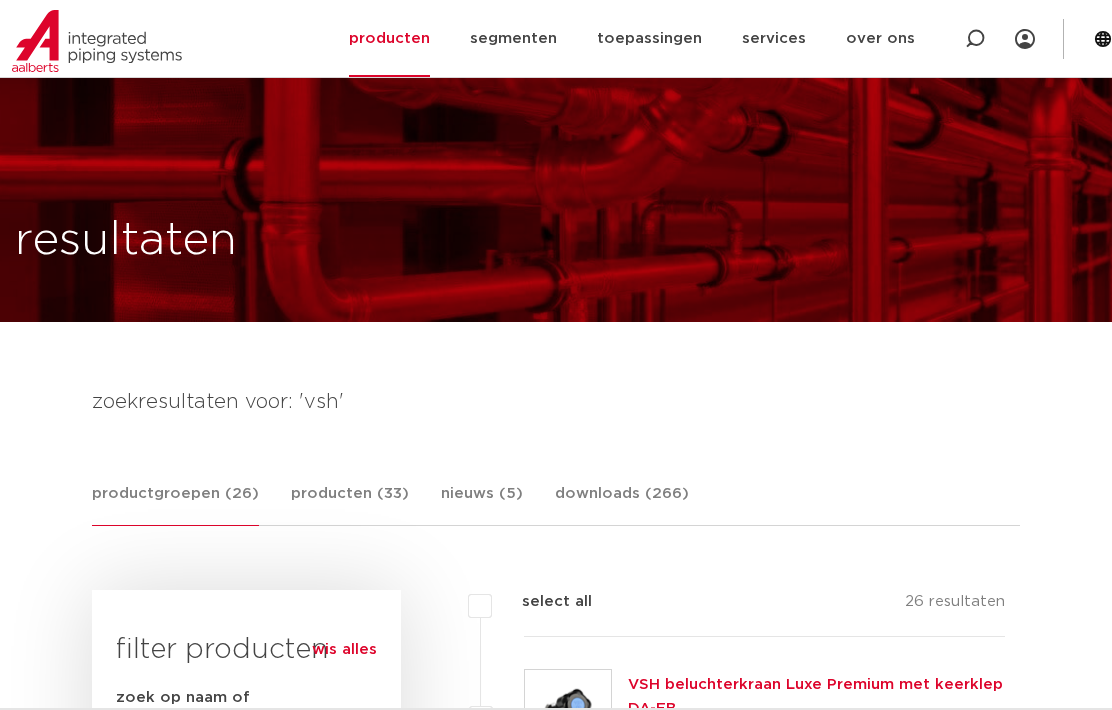 scroll, scrollTop: 543, scrollLeft: 0, axis: vertical 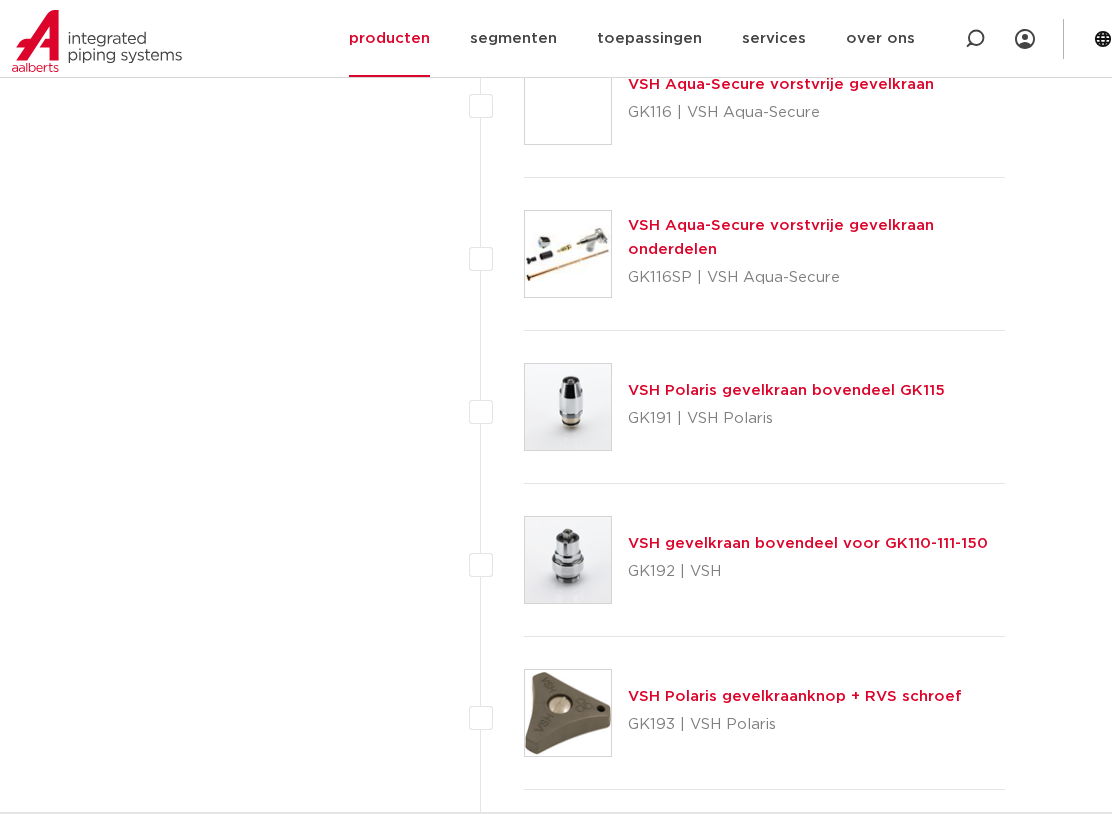 click on "VSH Aqua-Secure vorstvrije gevelkraan onderdelen" at bounding box center (781, 237) 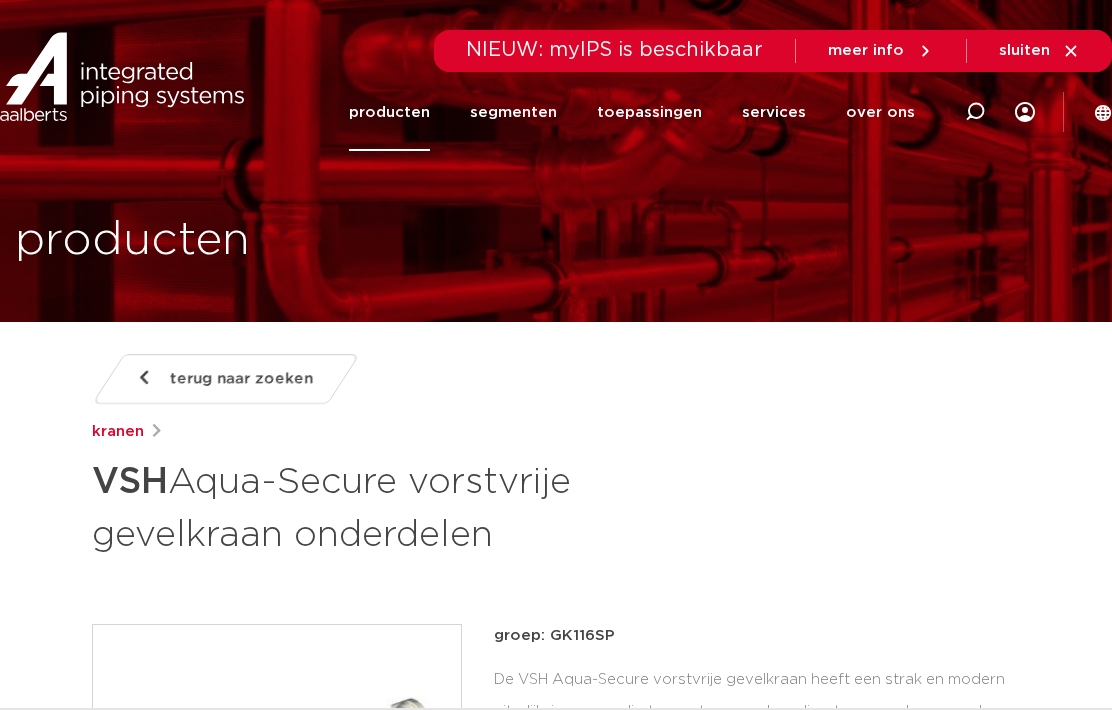 scroll, scrollTop: 0, scrollLeft: 0, axis: both 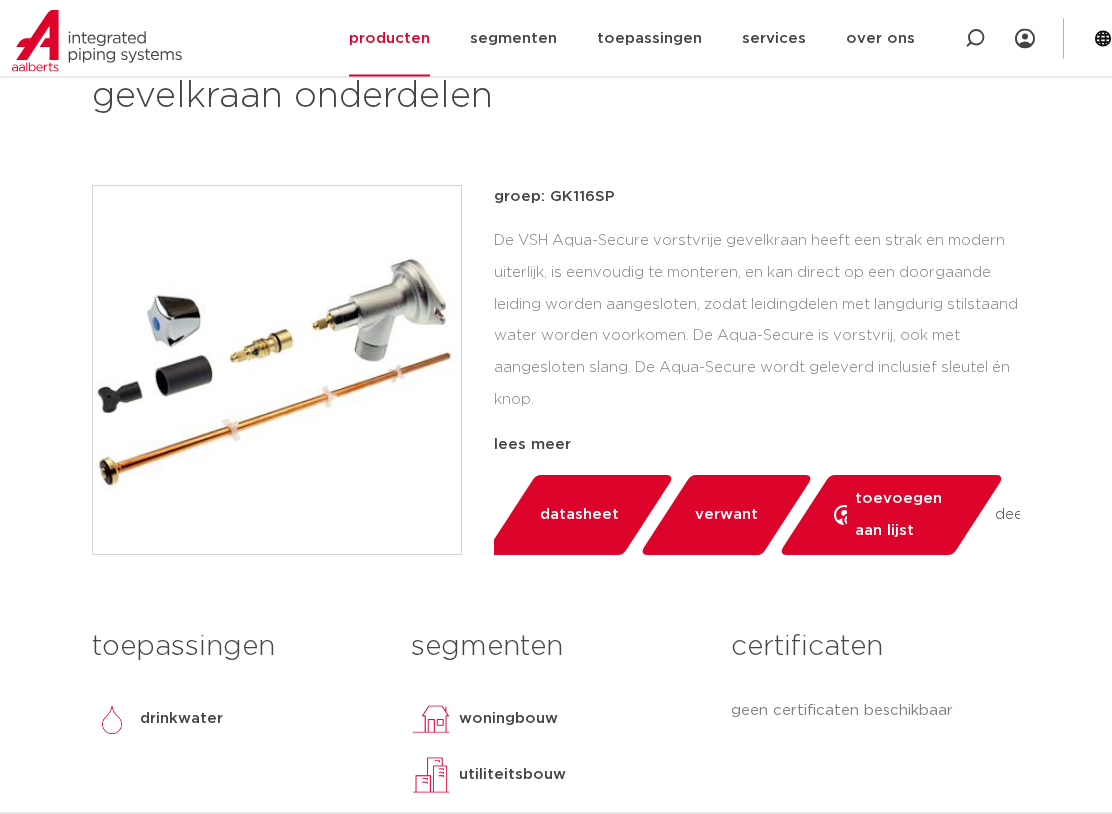 click on "verwant" at bounding box center [726, 516] 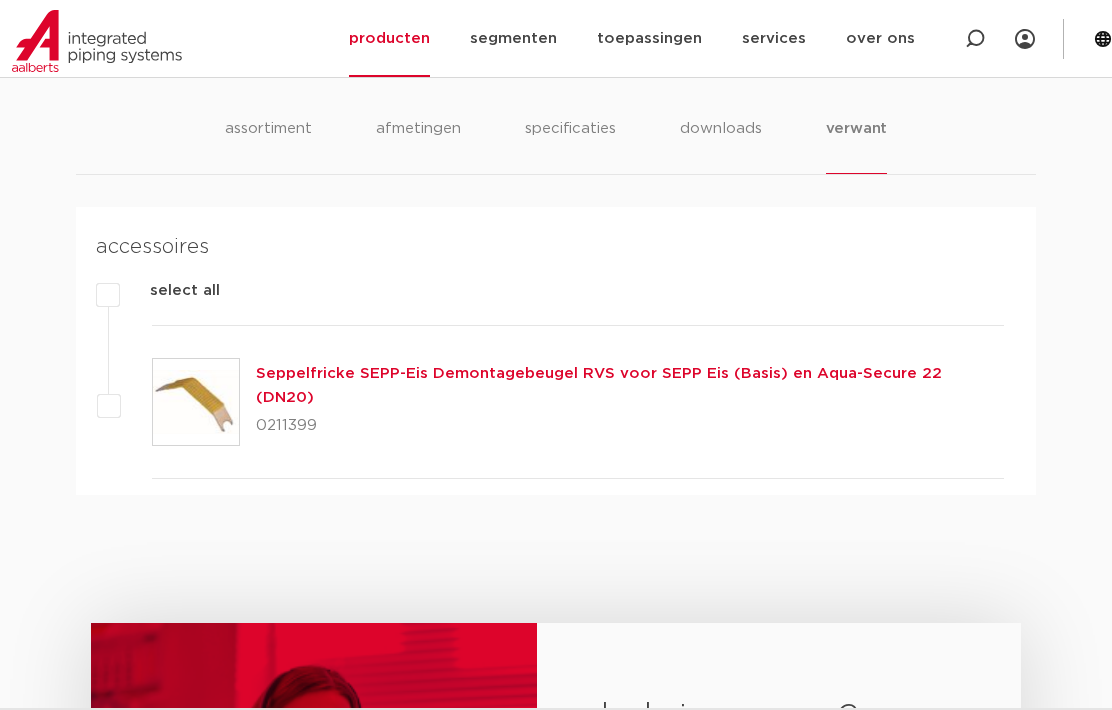 scroll, scrollTop: 1296, scrollLeft: 0, axis: vertical 